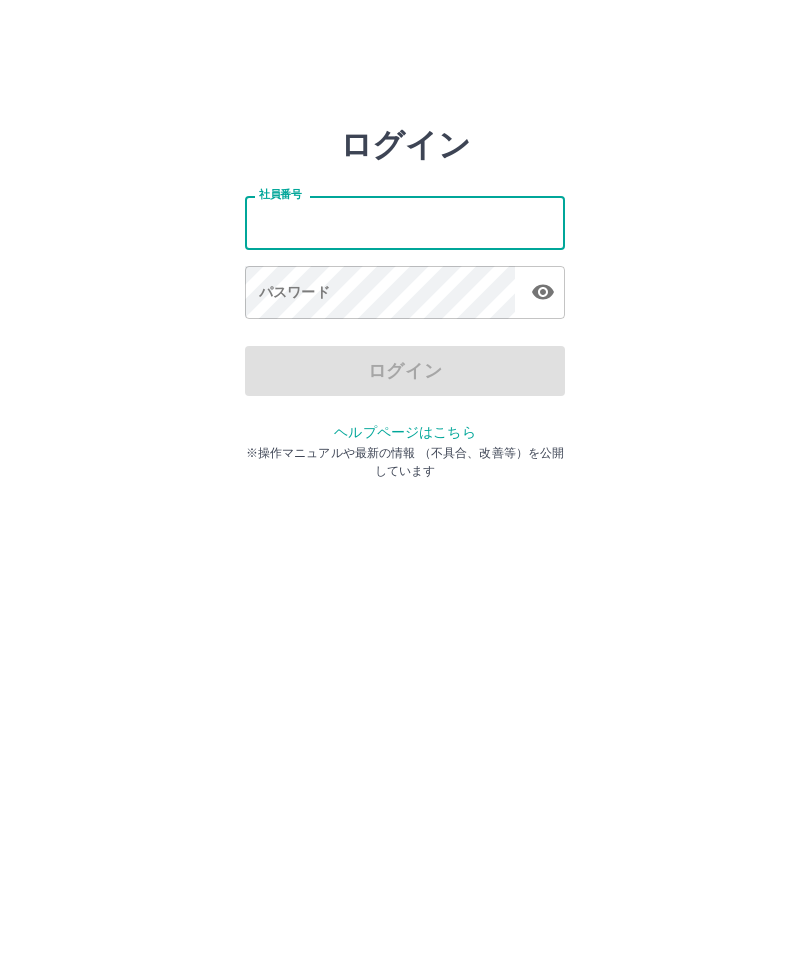 scroll, scrollTop: 0, scrollLeft: 0, axis: both 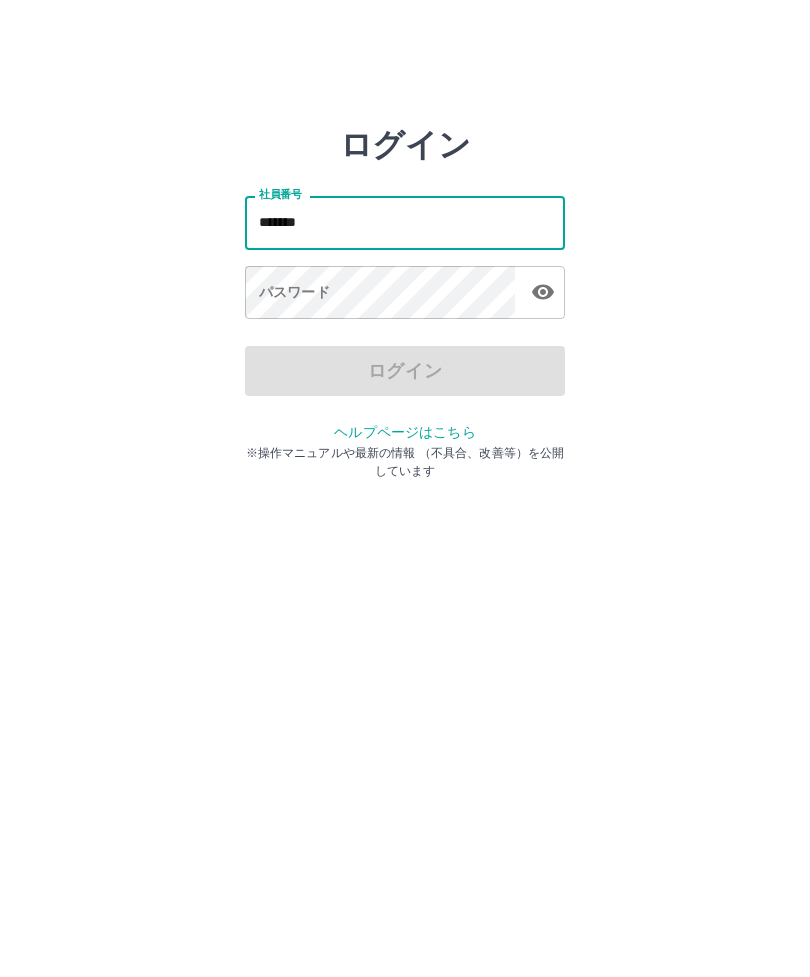 type on "*******" 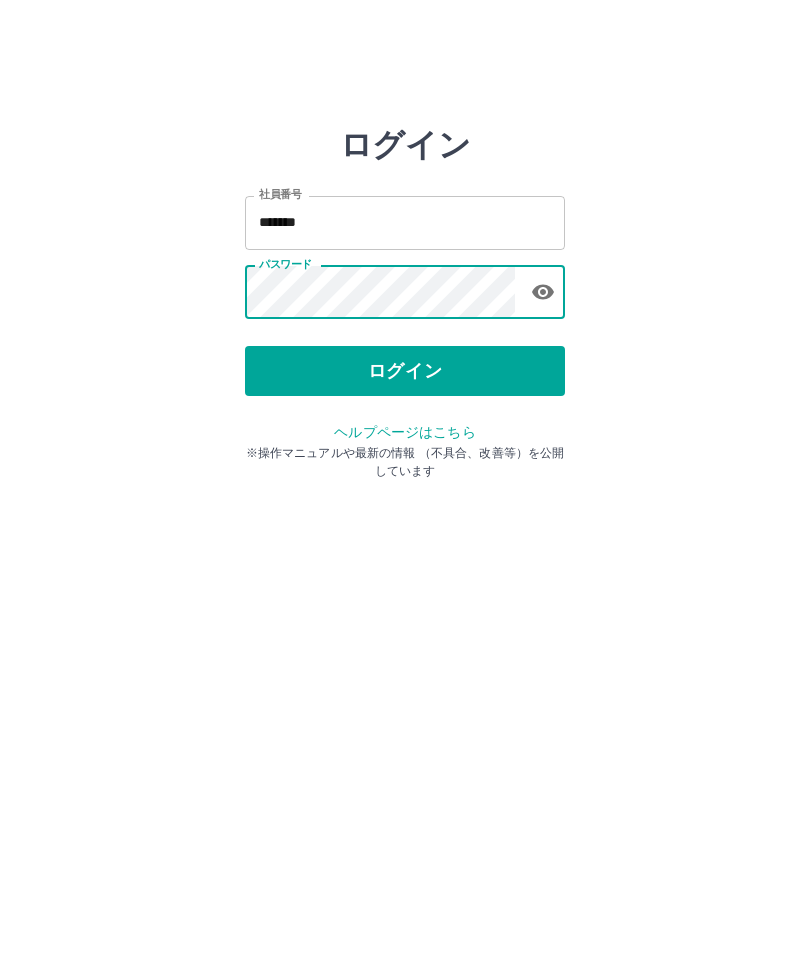 click on "ログイン" at bounding box center [405, 371] 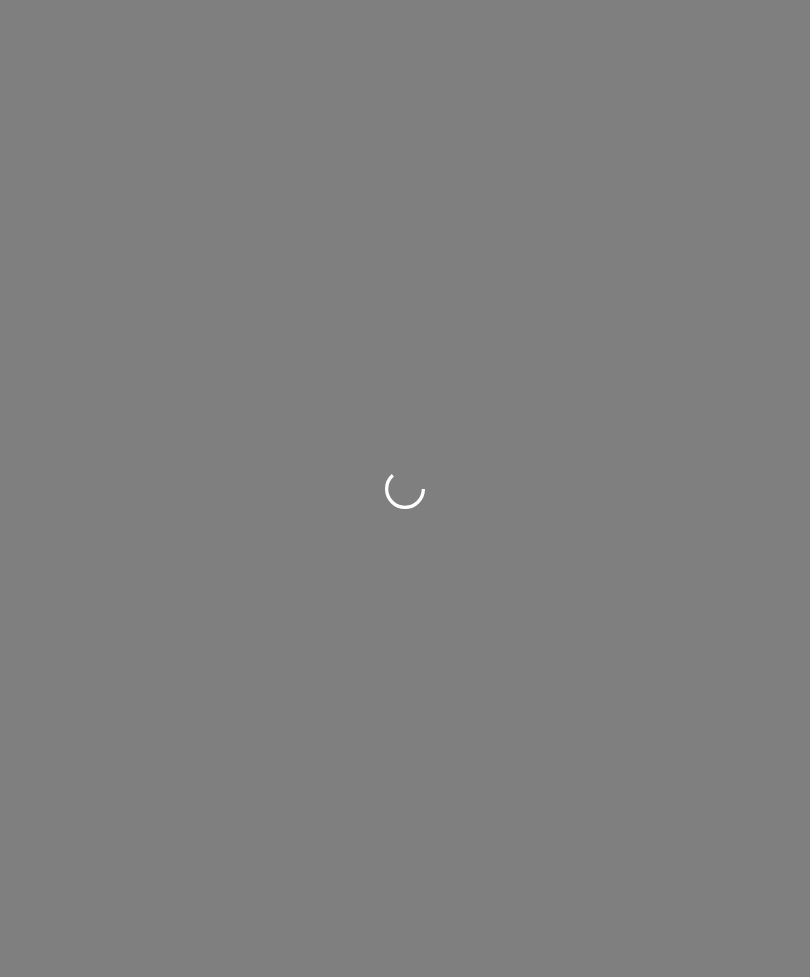 scroll, scrollTop: 0, scrollLeft: 0, axis: both 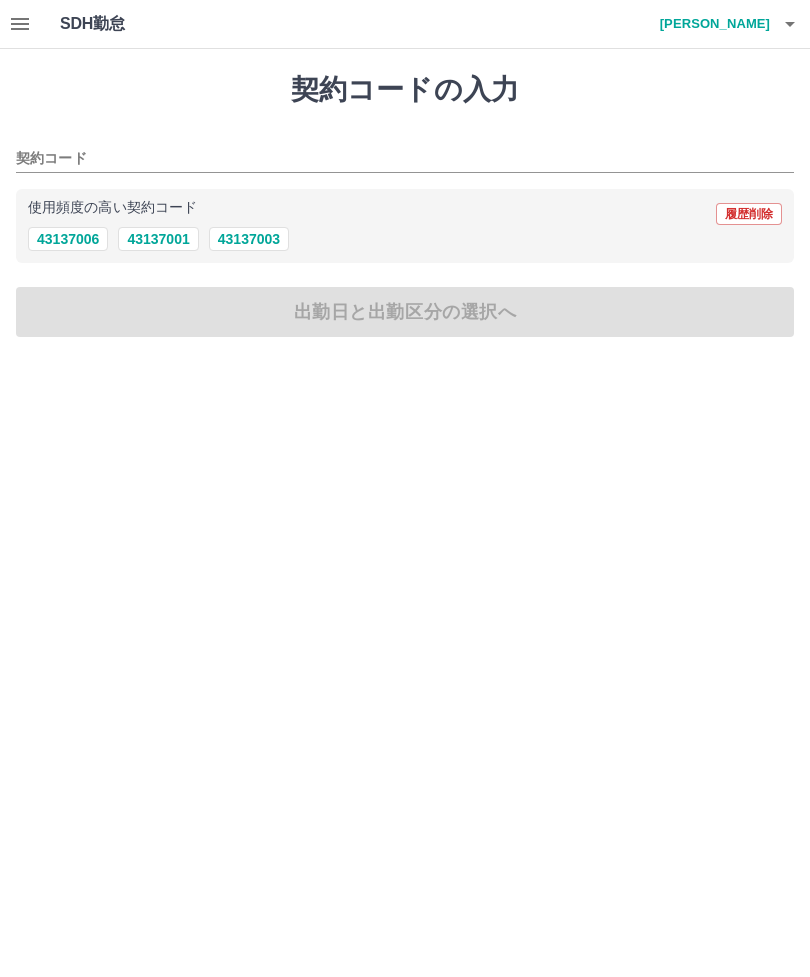 click on "43137003" at bounding box center [249, 239] 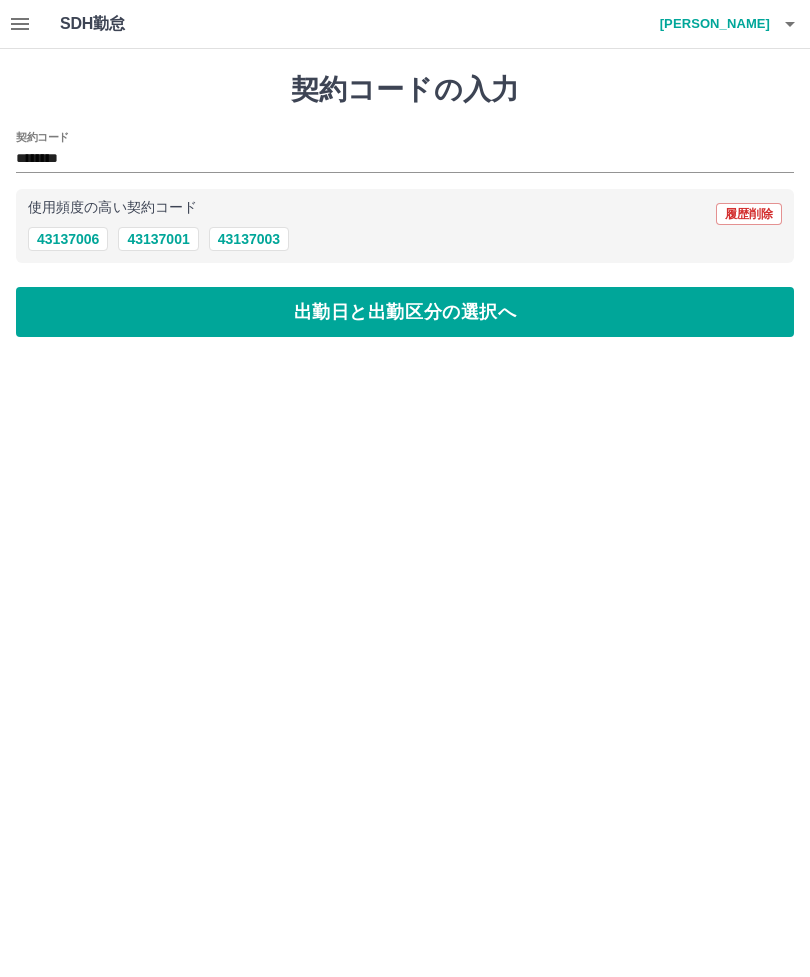 click on "出勤日と出勤区分の選択へ" at bounding box center [405, 312] 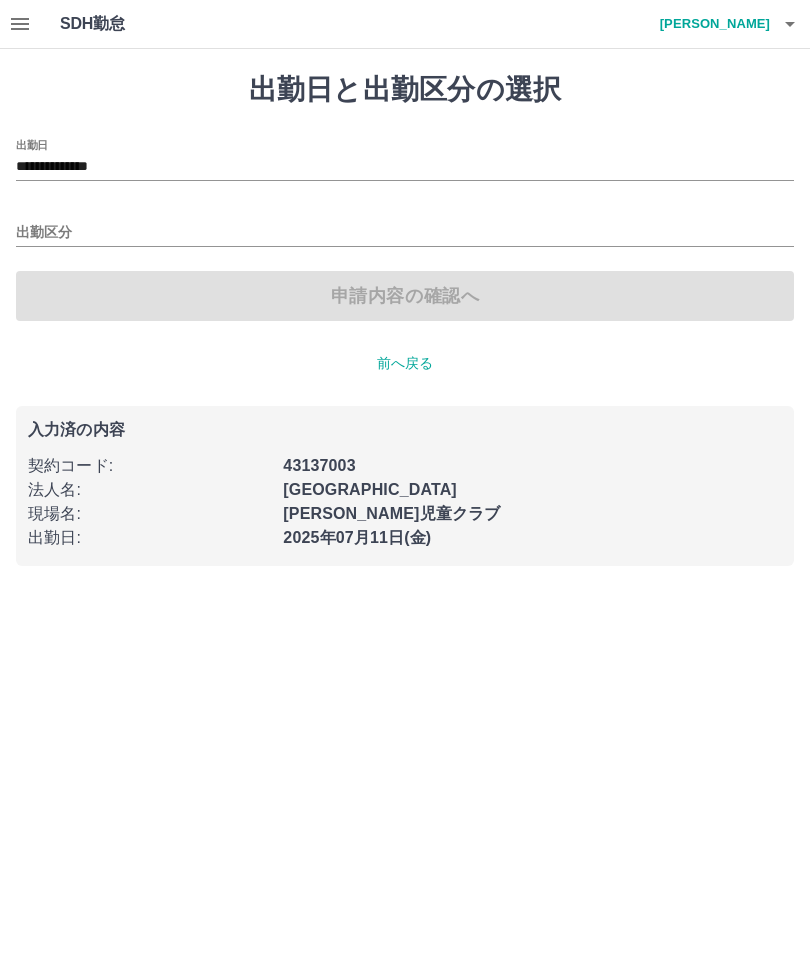 click on "出勤区分" at bounding box center (405, 233) 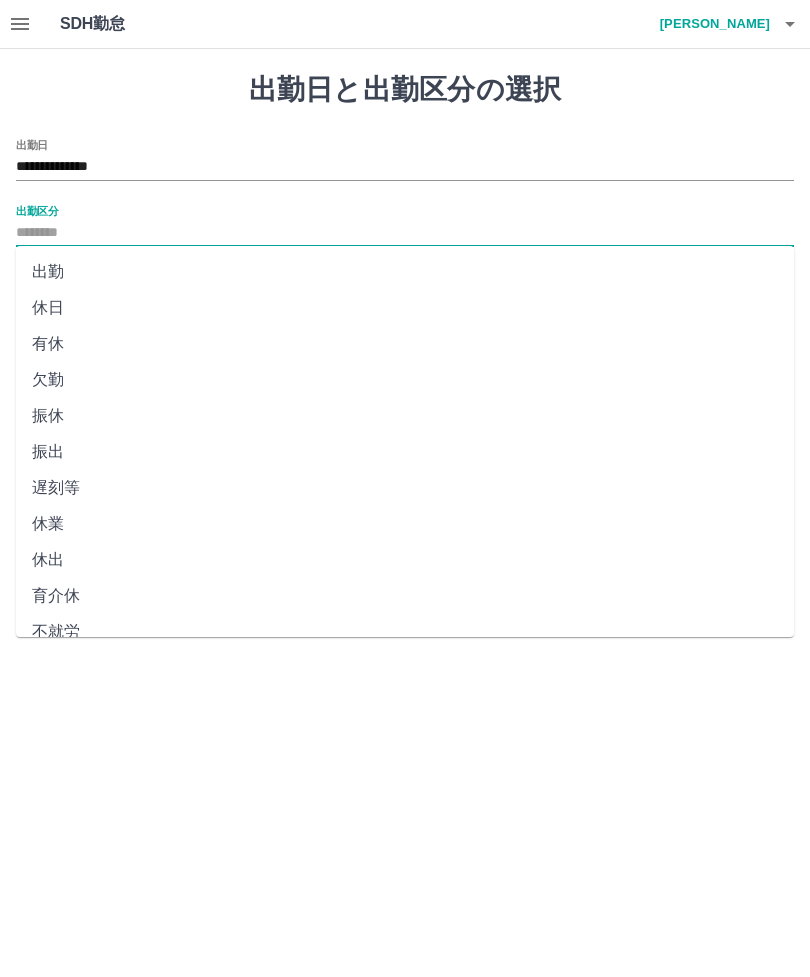 click on "出勤" at bounding box center [405, 272] 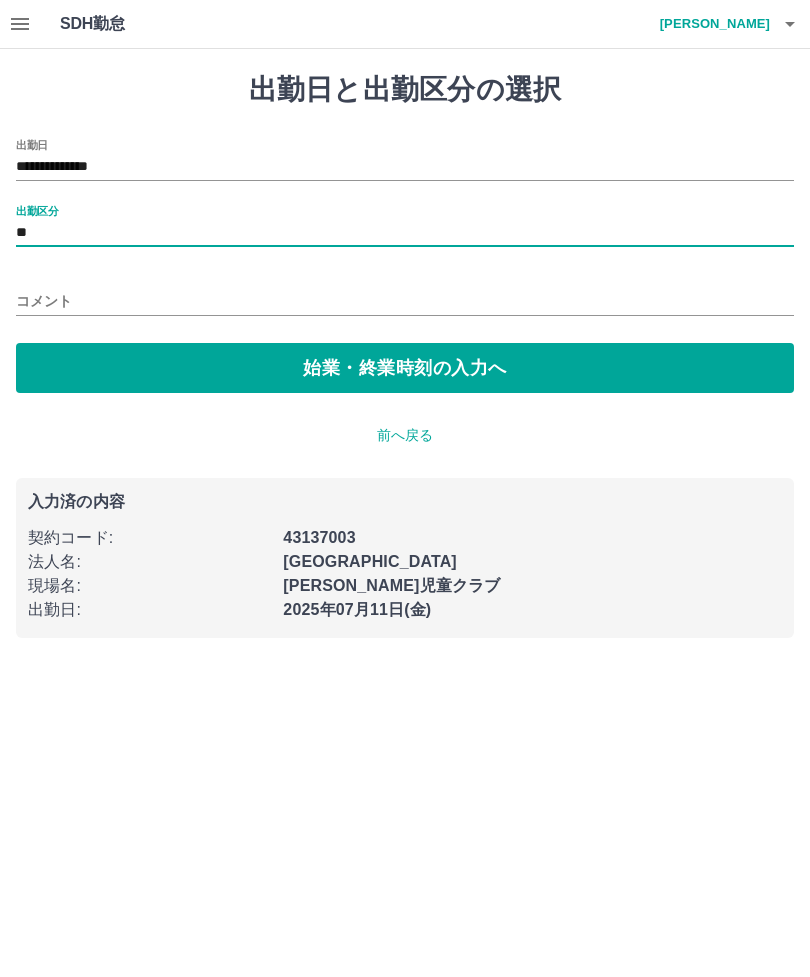 click on "始業・終業時刻の入力へ" at bounding box center (405, 368) 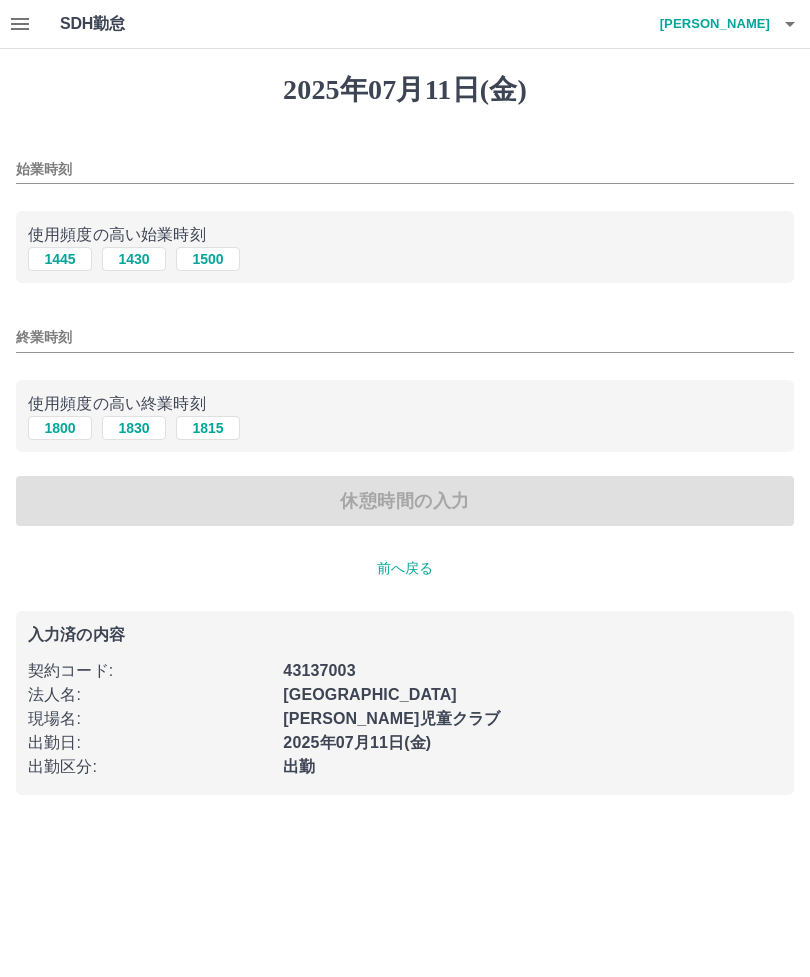 click on "1445" at bounding box center [60, 259] 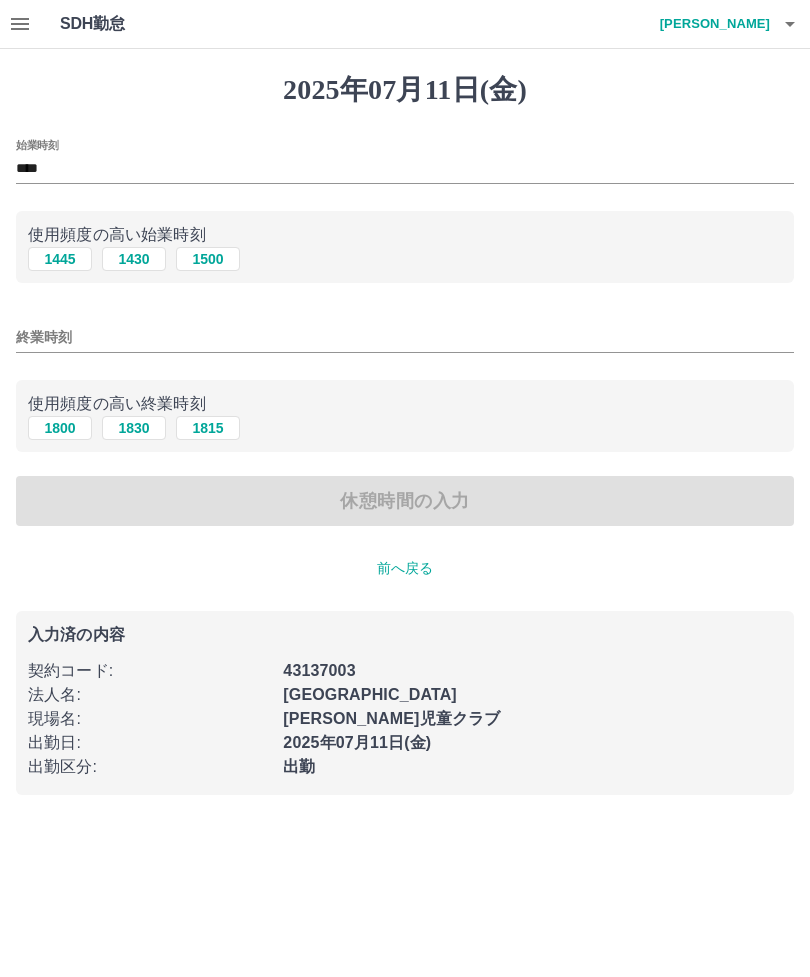 click on "1800" at bounding box center (60, 428) 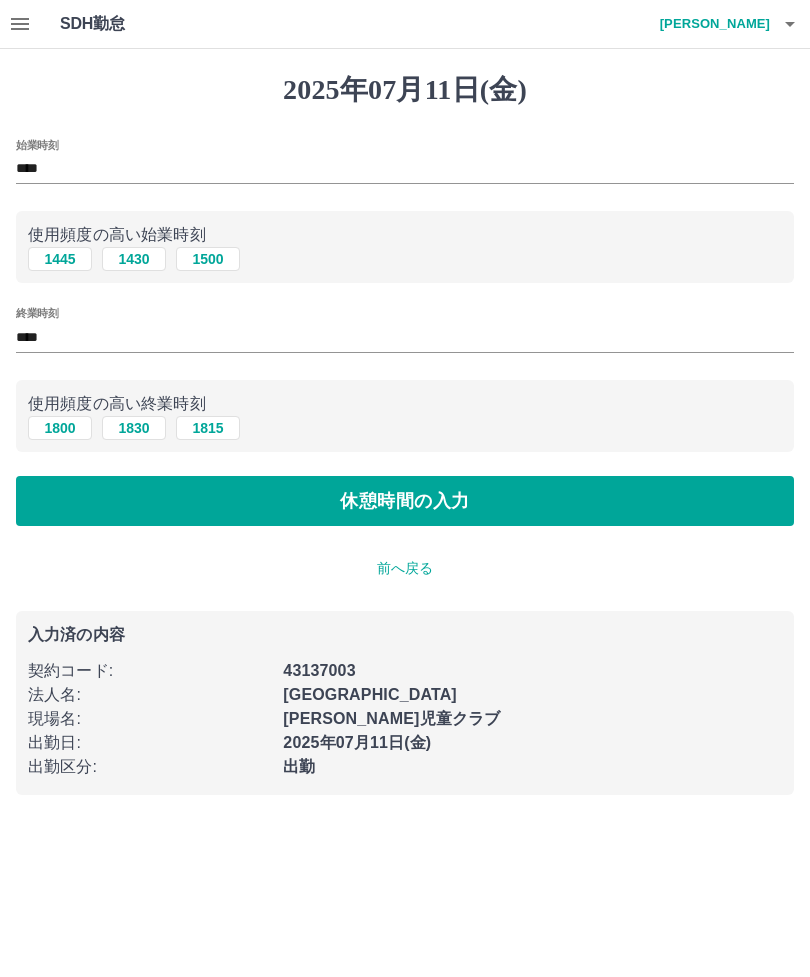 click on "休憩時間の入力" at bounding box center (405, 501) 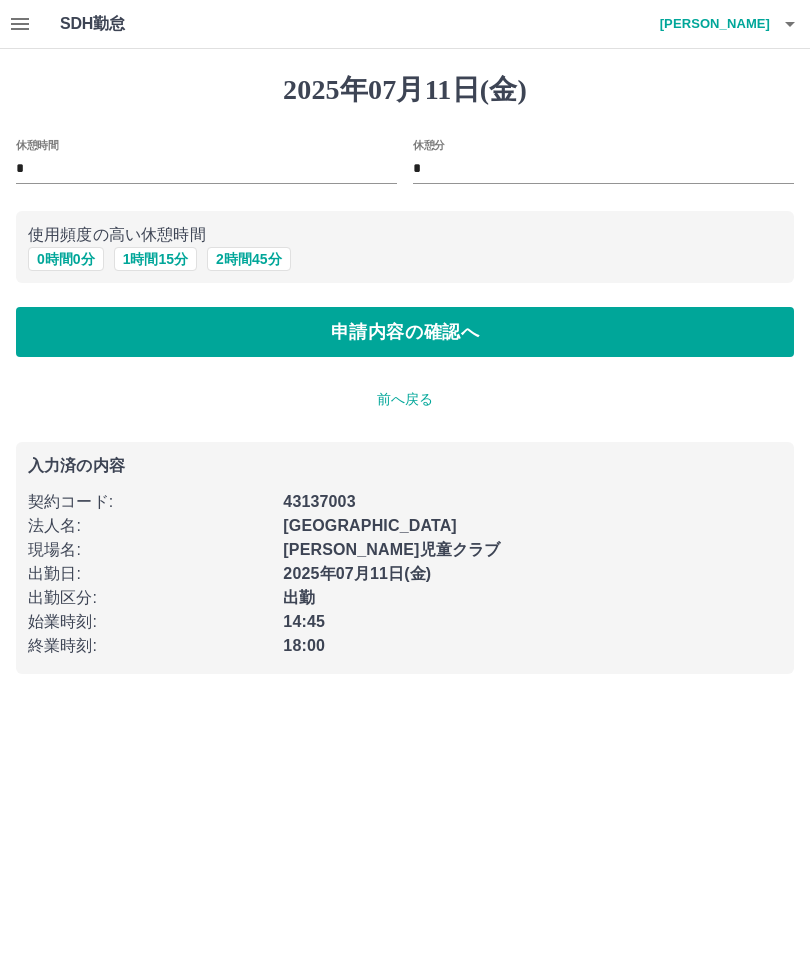 click on "申請内容の確認へ" at bounding box center (405, 332) 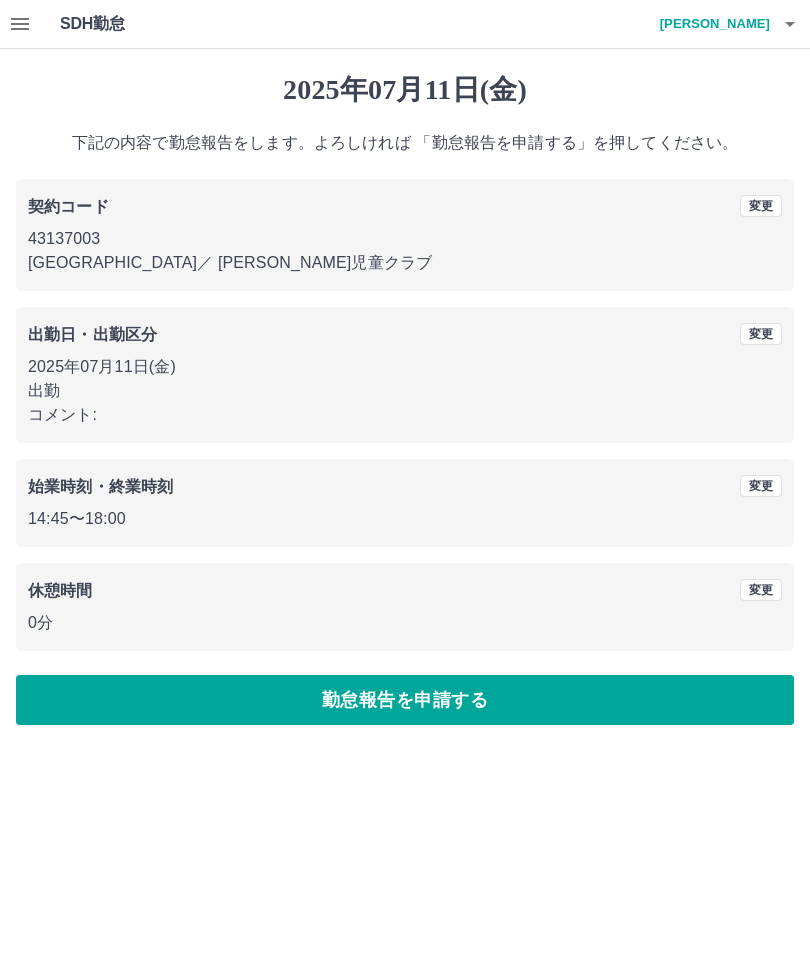 click on "SDH勤怠 大林　弘子 2025年07月11日(金) 下記の内容で勤怠報告をします。よろしければ 「勤怠報告を申請する」を押してください。 契約コード 変更 43137003 加古川市  ／   野口児童クラブ 出勤日・出勤区分 変更 2025年07月11日(金) 出勤 コメント:  始業時刻・終業時刻 変更 14:45 〜 18:00 休憩時間 変更 0分 勤怠報告を申請する SDH勤怠" at bounding box center [405, 374] 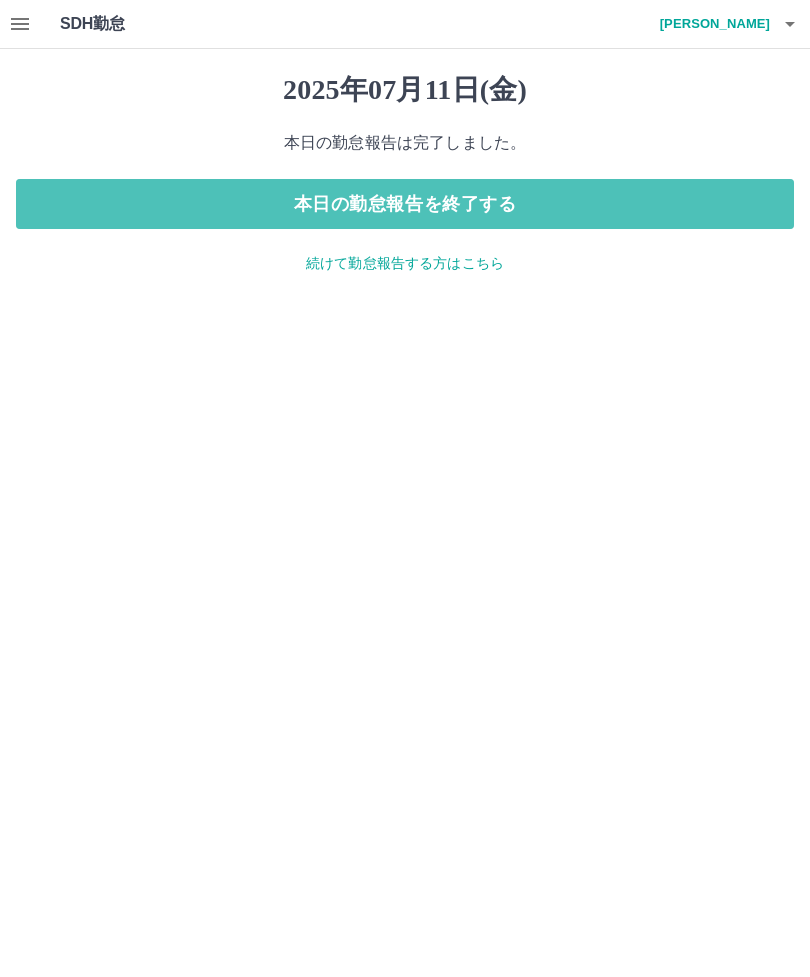 click on "本日の勤怠報告を終了する" at bounding box center [405, 204] 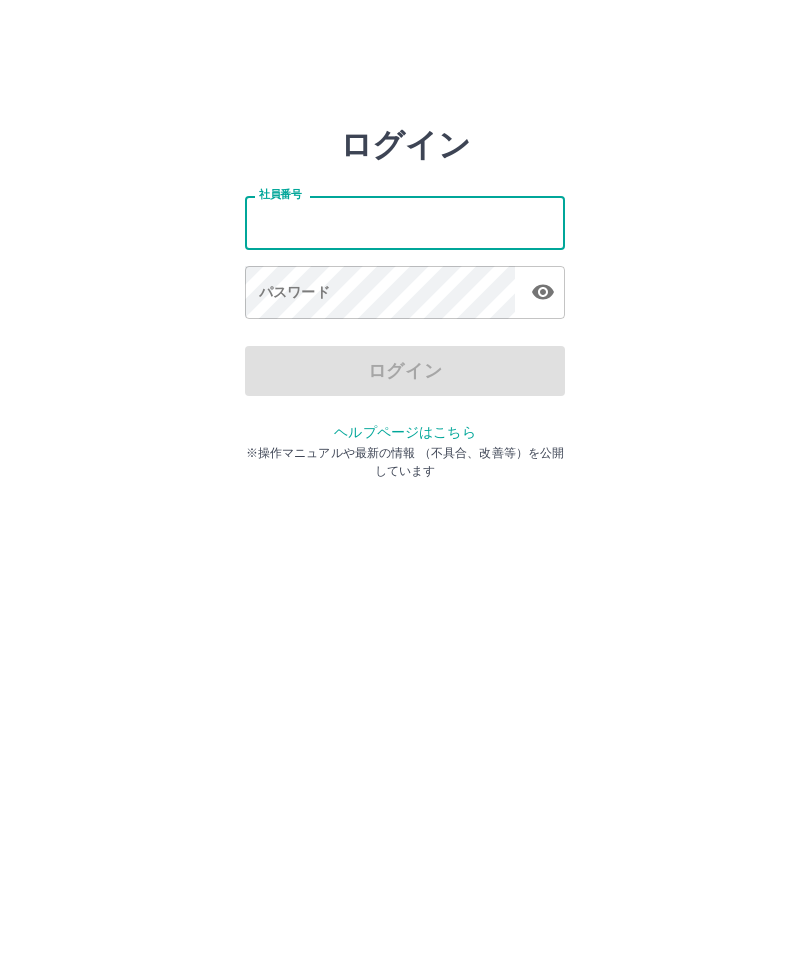 scroll, scrollTop: 0, scrollLeft: 0, axis: both 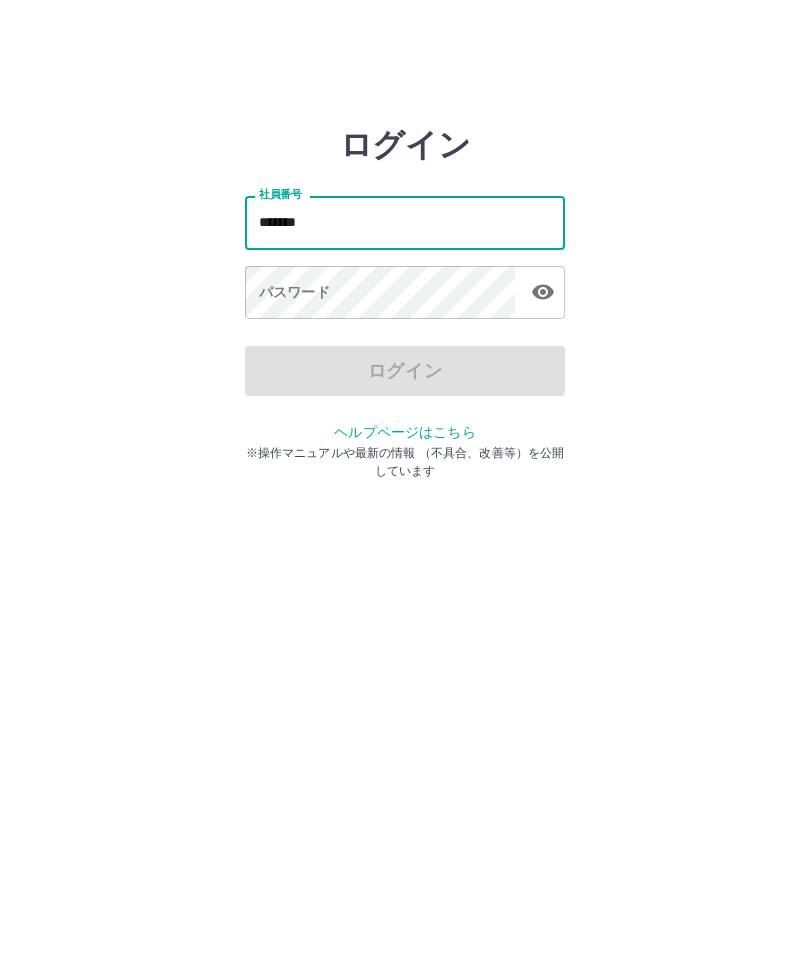 type on "*******" 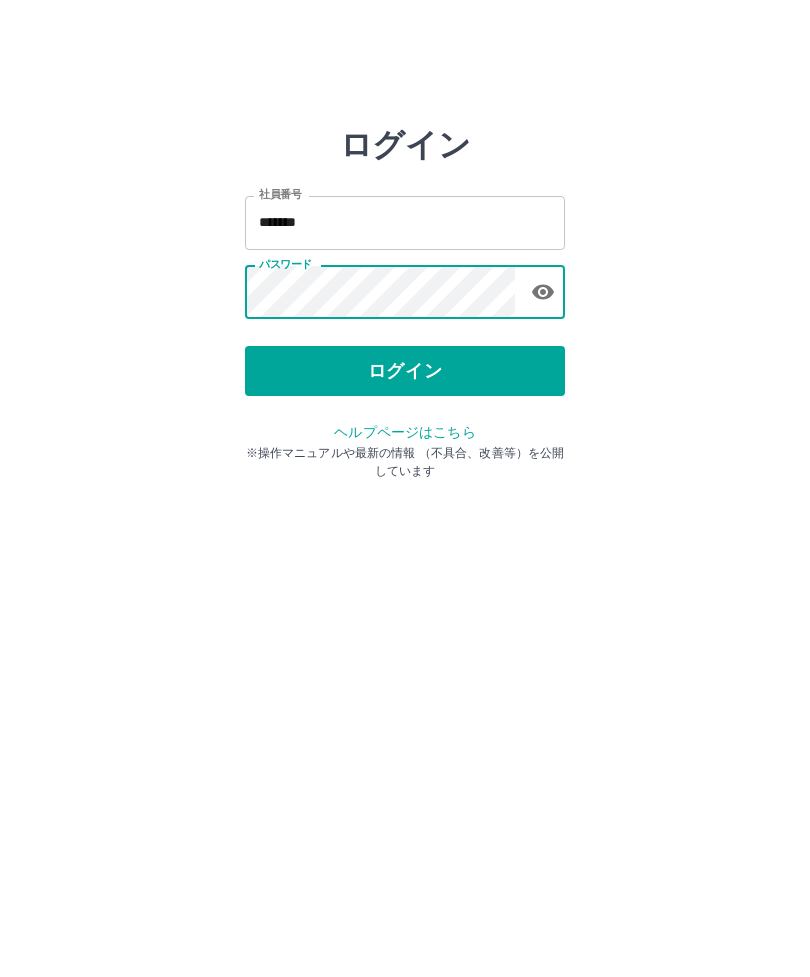 click 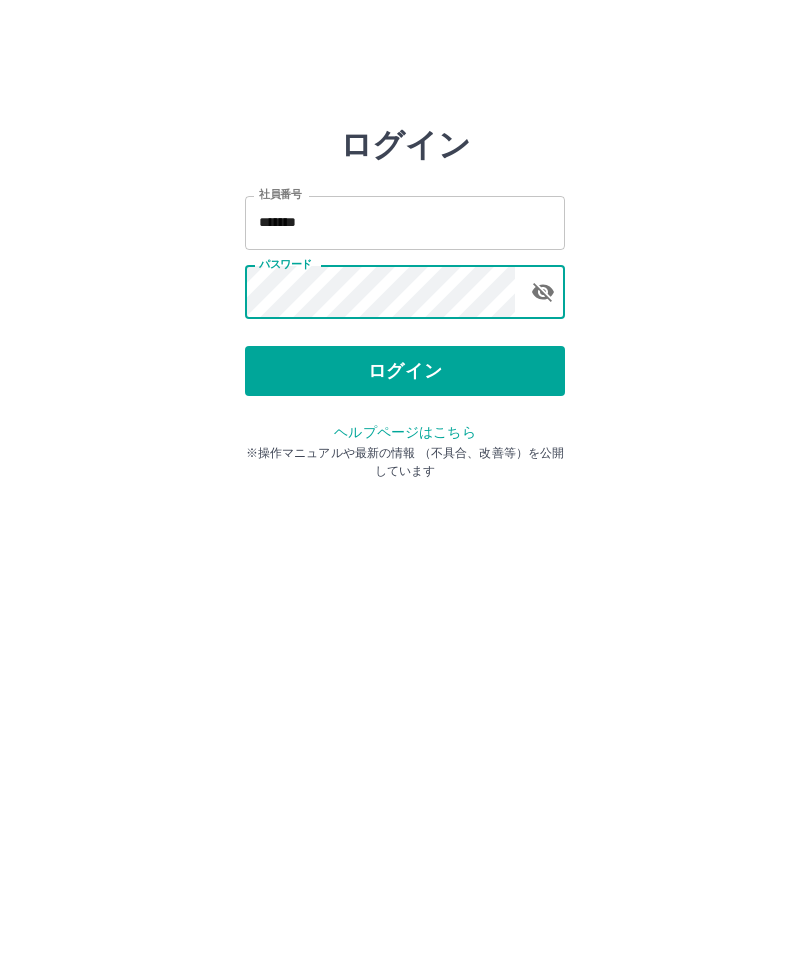 click on "ログイン" at bounding box center (405, 371) 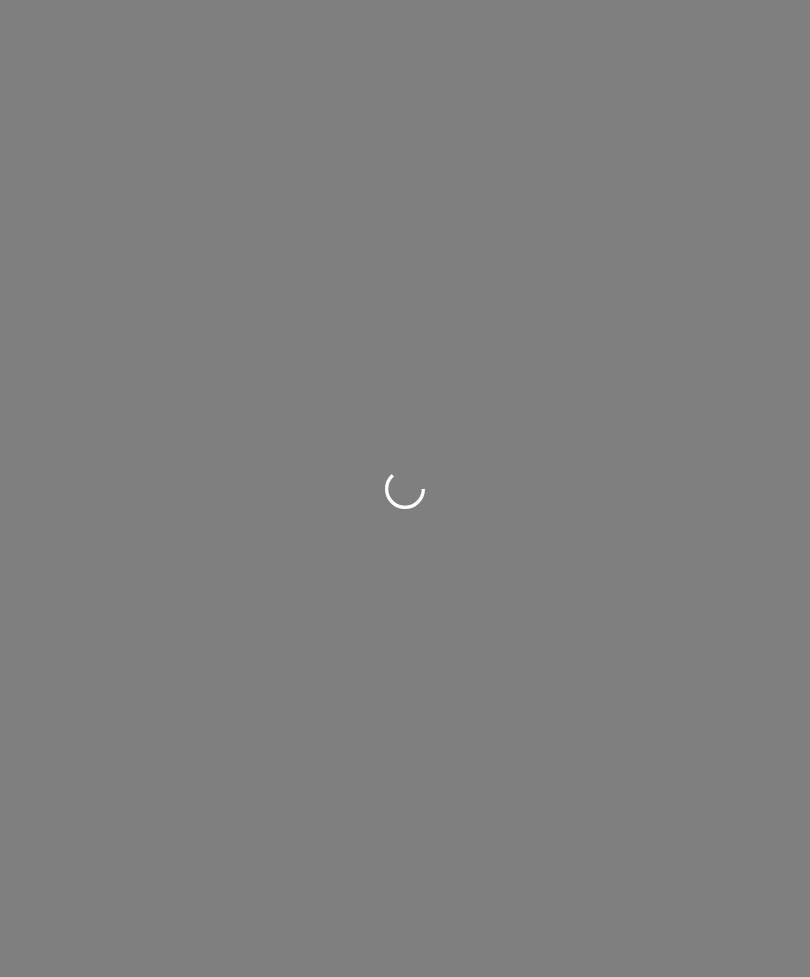 scroll, scrollTop: 0, scrollLeft: 0, axis: both 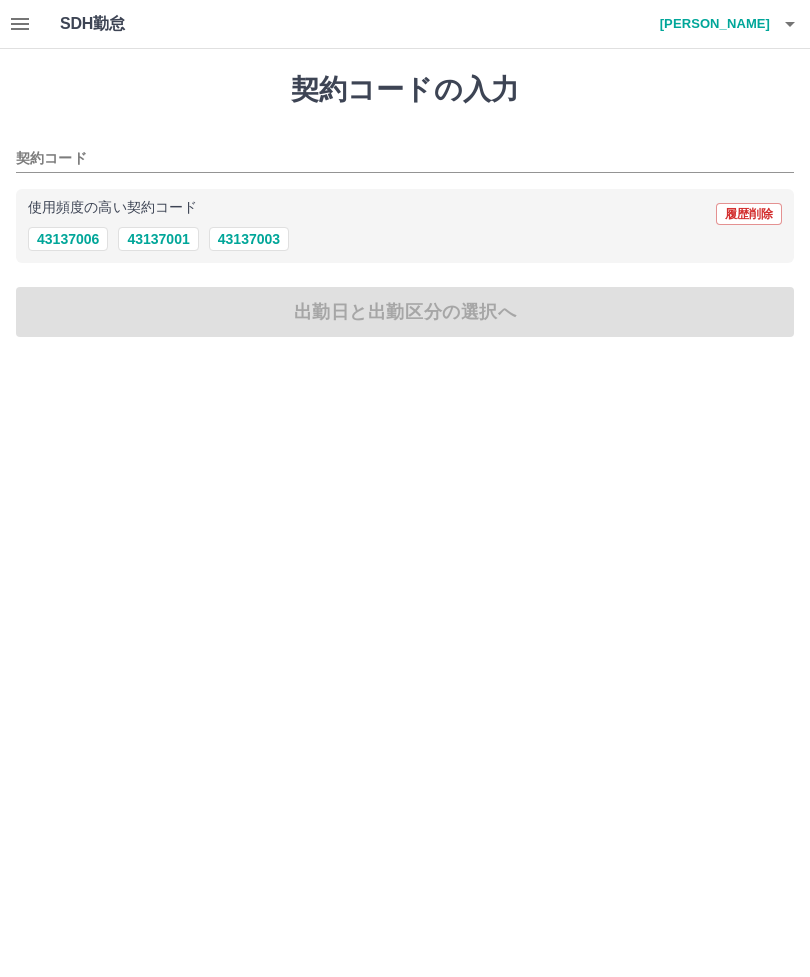 click on "43137003" at bounding box center (249, 239) 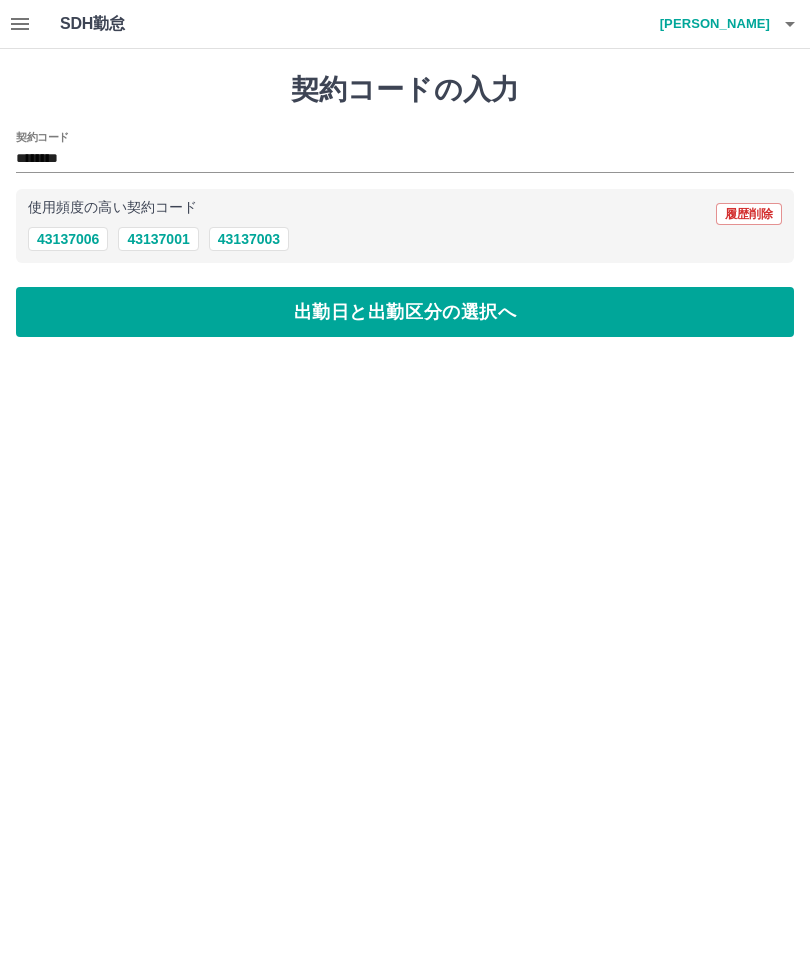 click on "出勤日と出勤区分の選択へ" at bounding box center [405, 312] 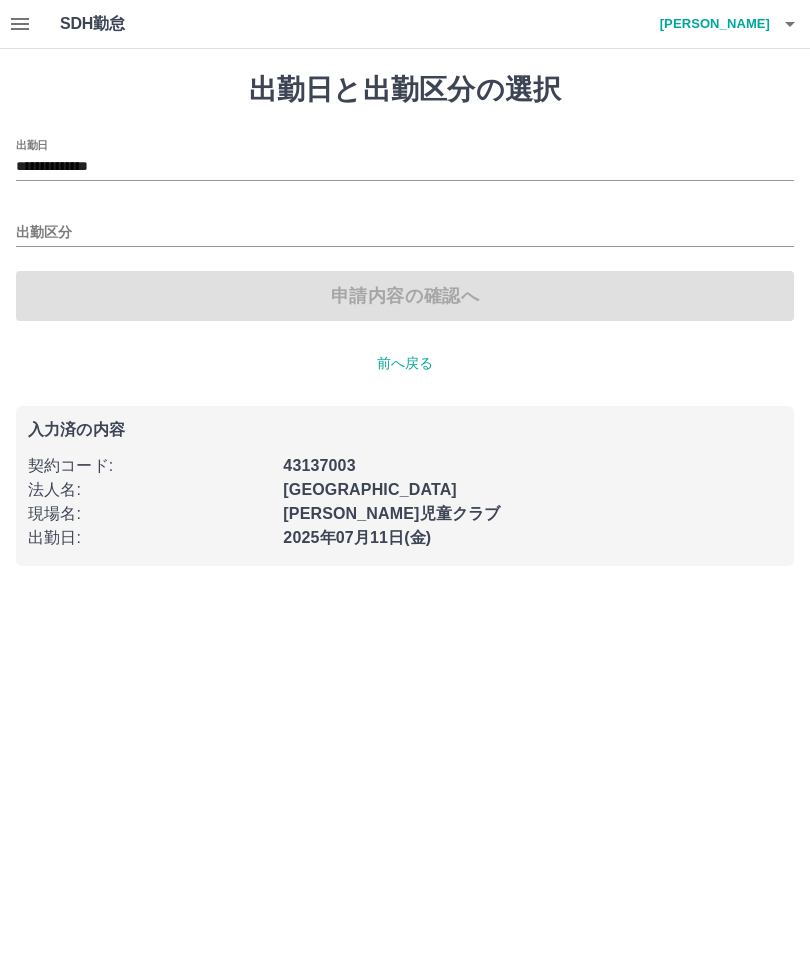 click on "出勤区分" at bounding box center [405, 233] 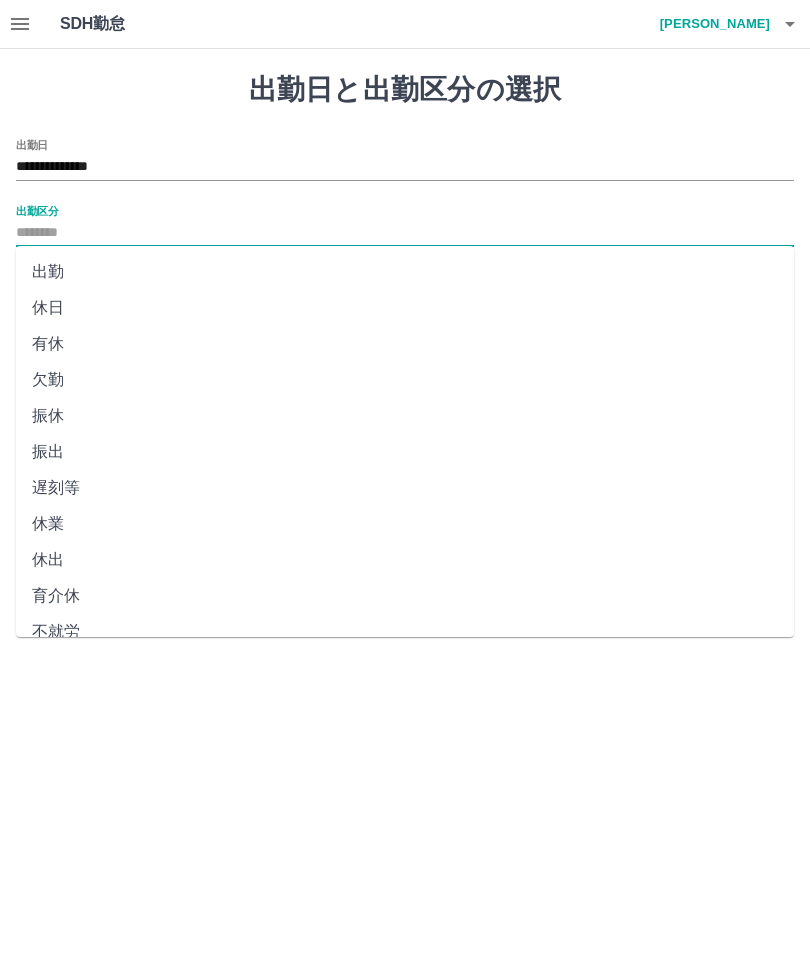 click on "出勤" at bounding box center (405, 272) 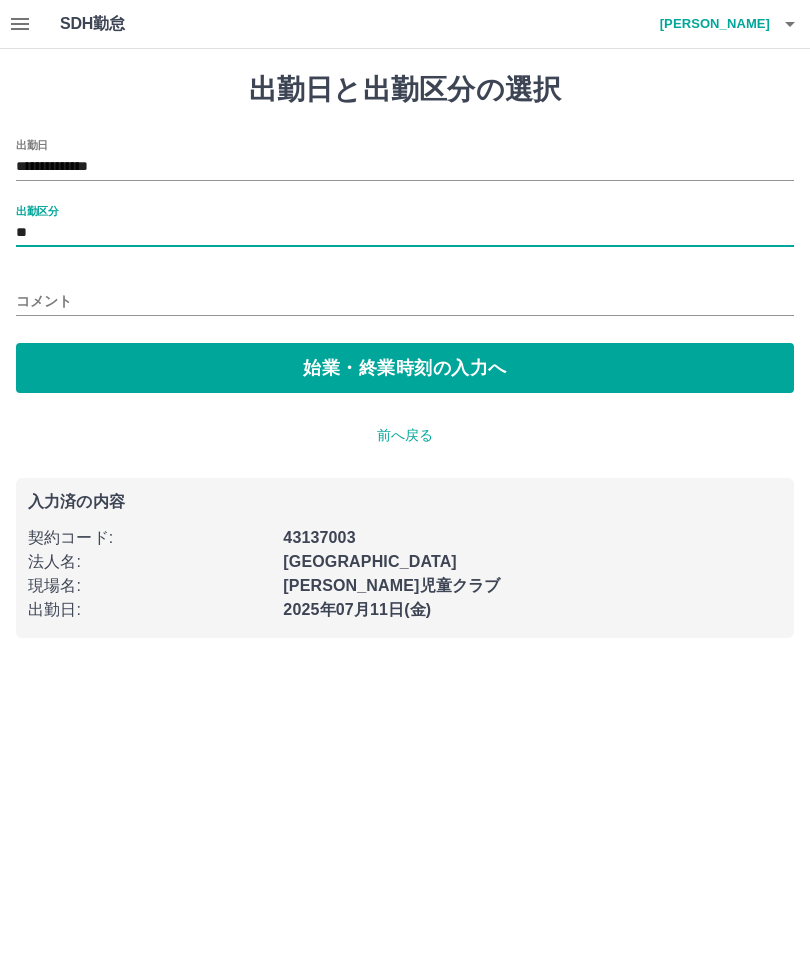 click on "コメント" at bounding box center [405, 301] 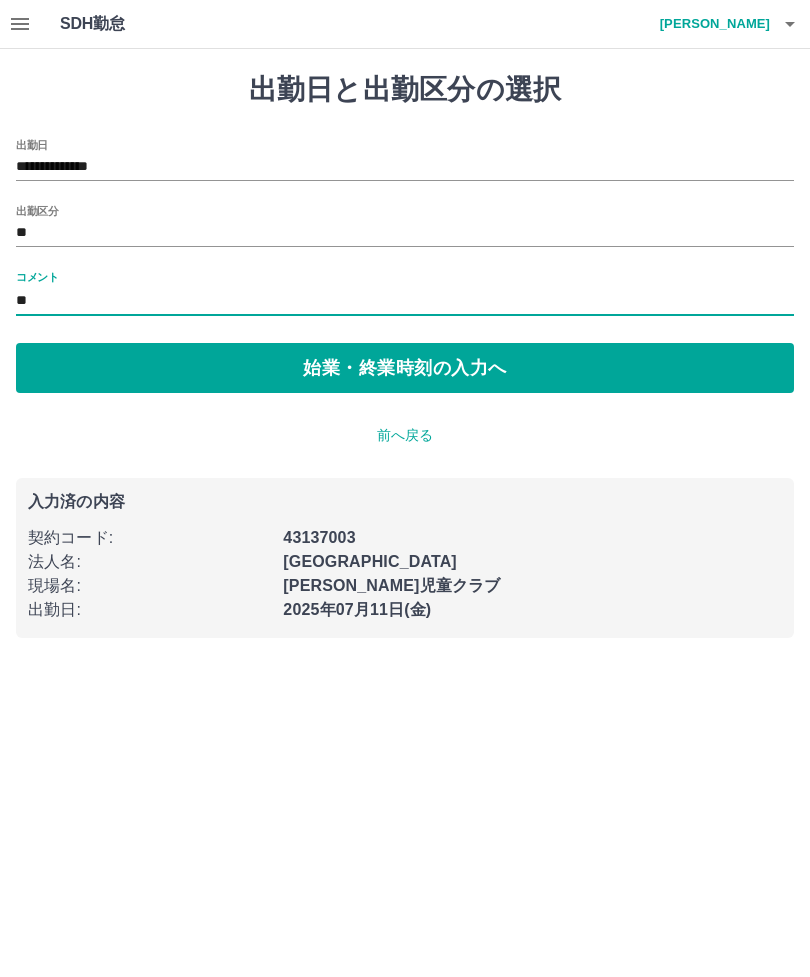type on "**" 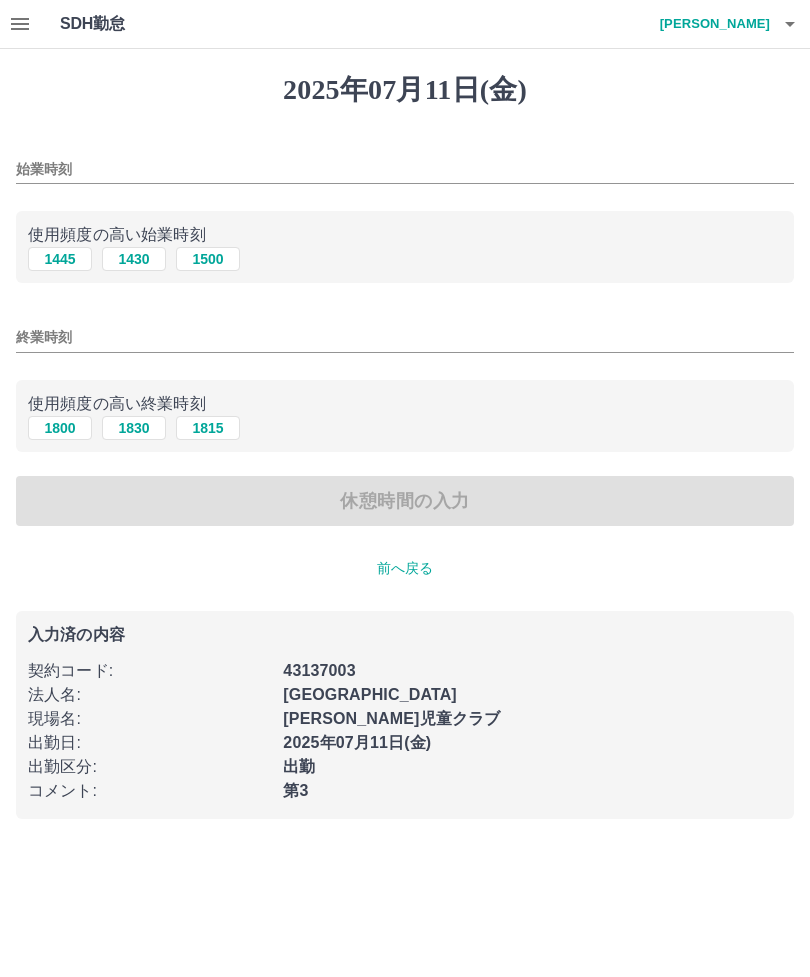 click on "1445" at bounding box center (60, 259) 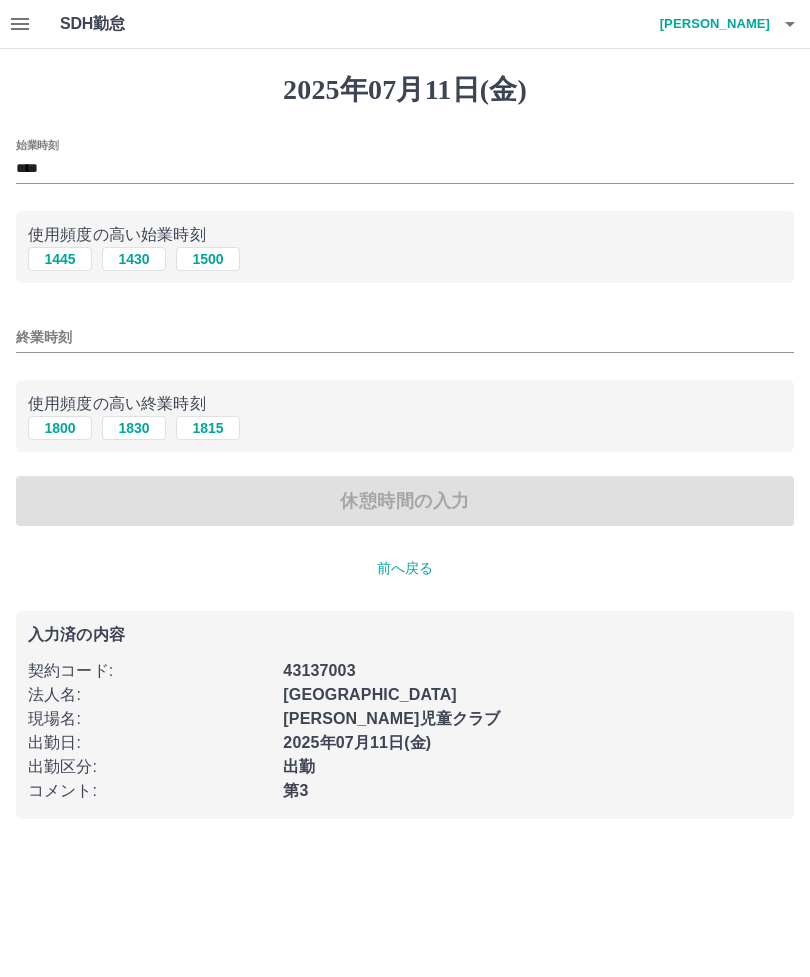 click on "1800" at bounding box center (60, 428) 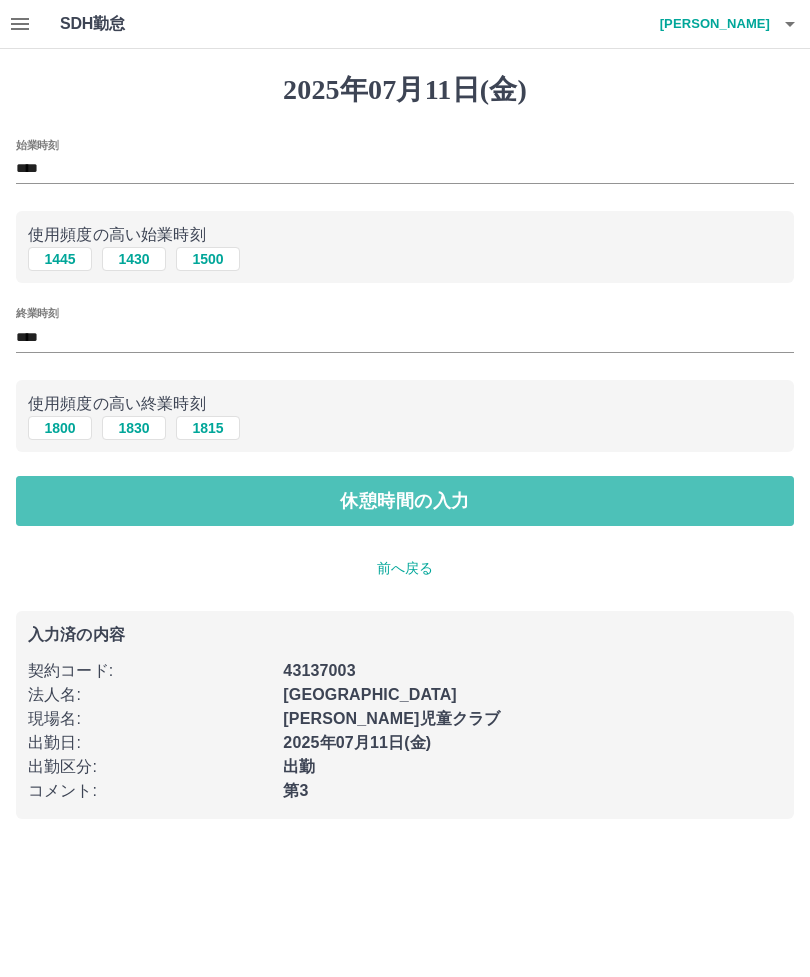 click on "休憩時間の入力" at bounding box center [405, 501] 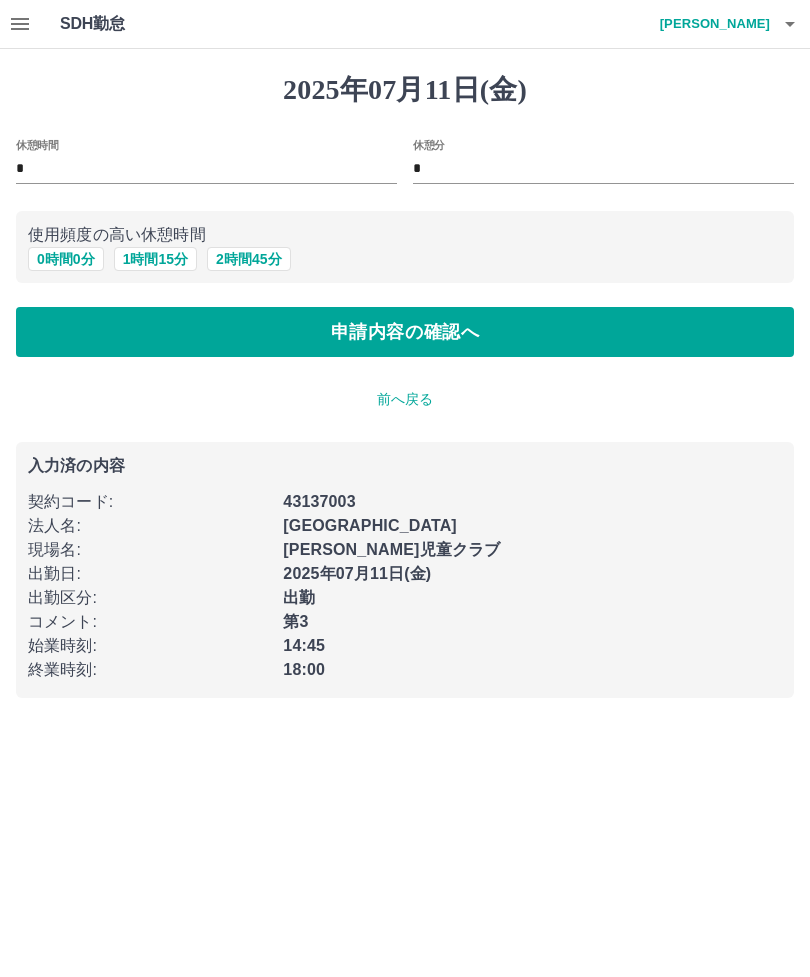 click on "0 時間 0 分" at bounding box center [66, 259] 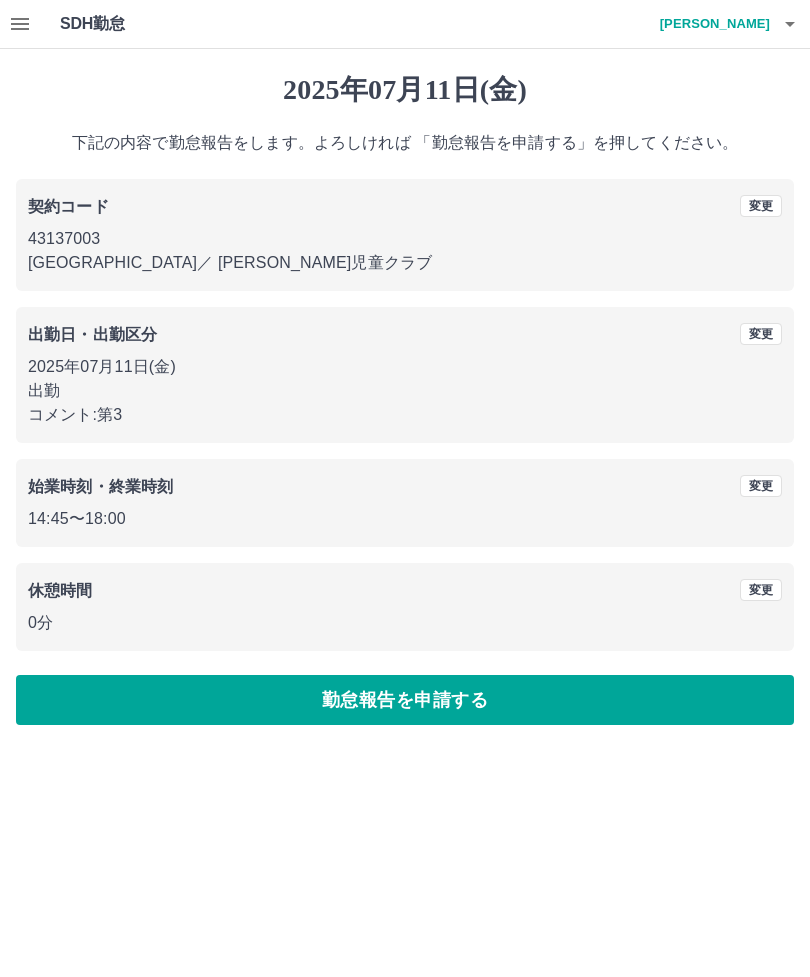 click on "勤怠報告を申請する" at bounding box center [405, 700] 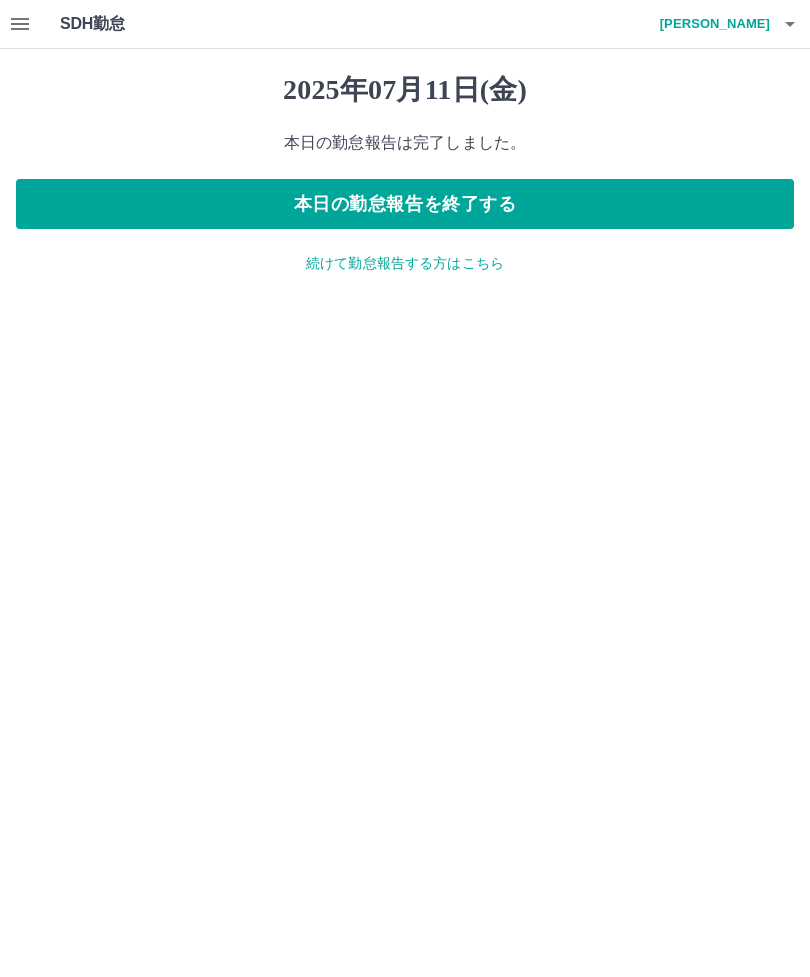 click on "本日の勤怠報告を終了する" at bounding box center [405, 204] 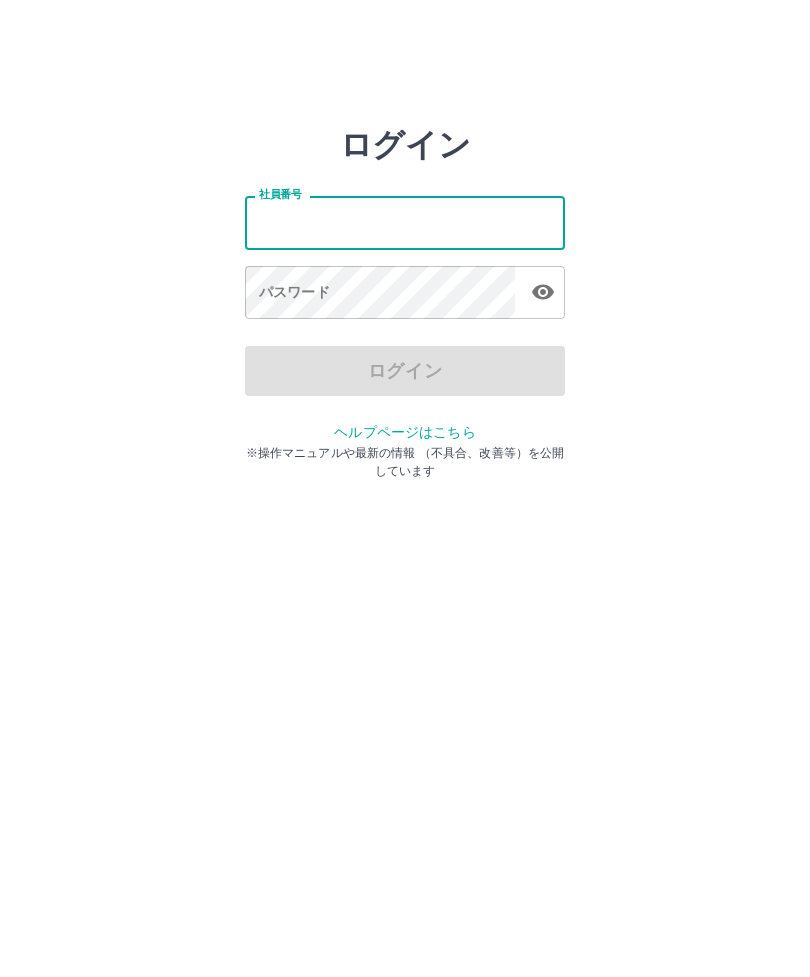 scroll, scrollTop: 0, scrollLeft: 0, axis: both 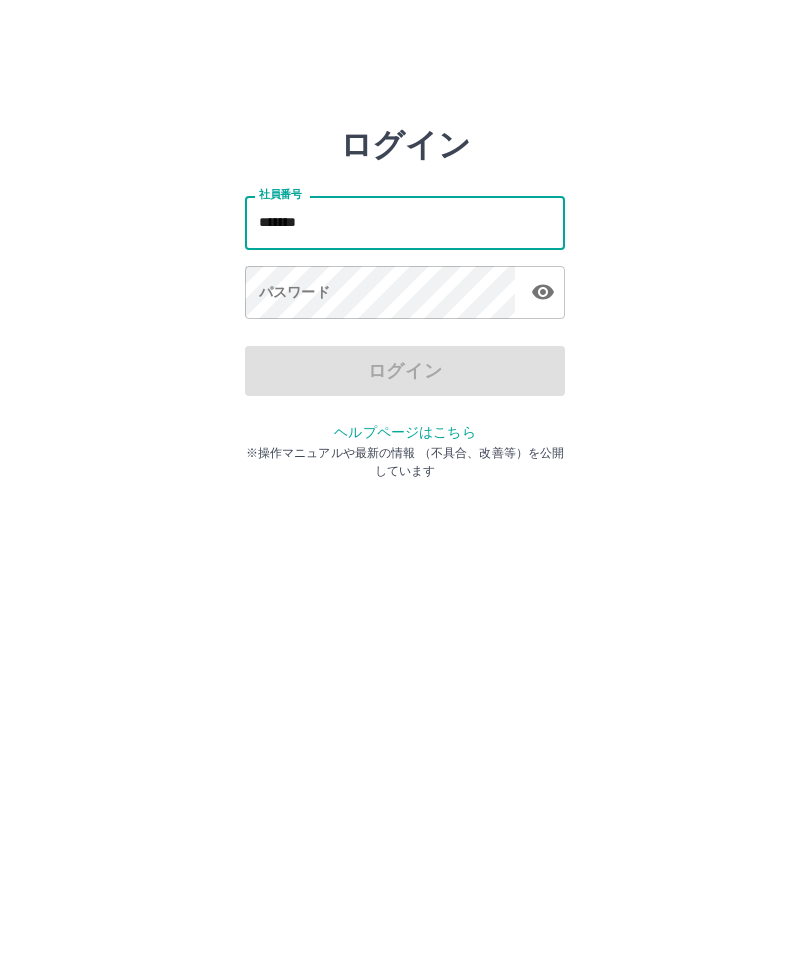 type on "*******" 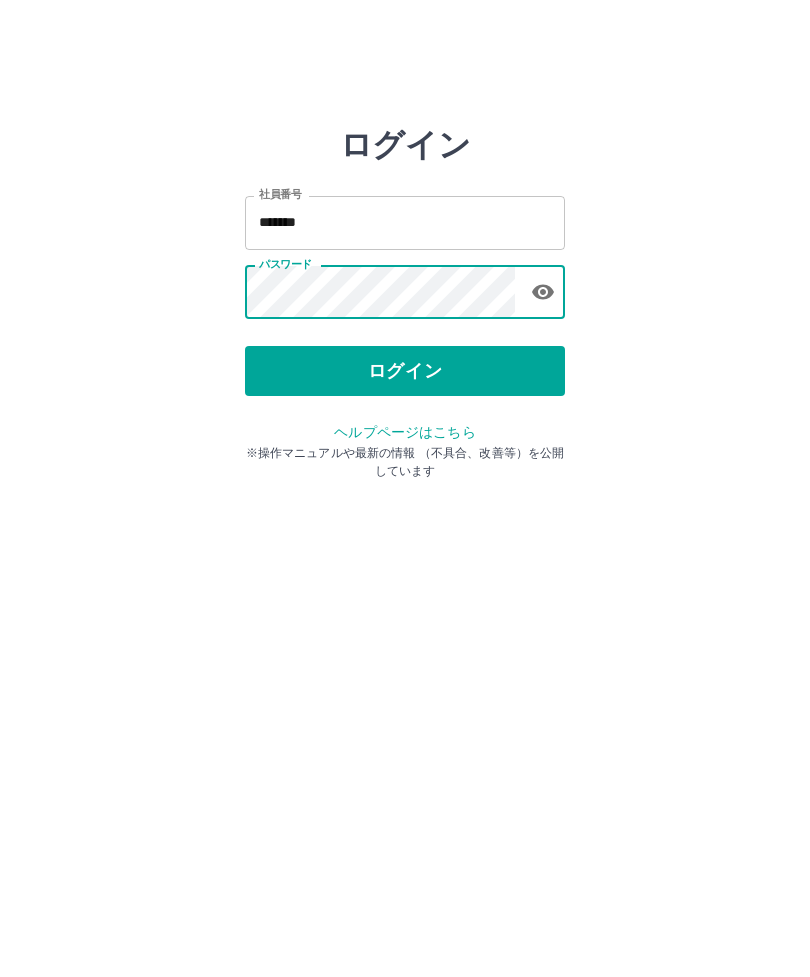 click on "ログイン" at bounding box center [405, 371] 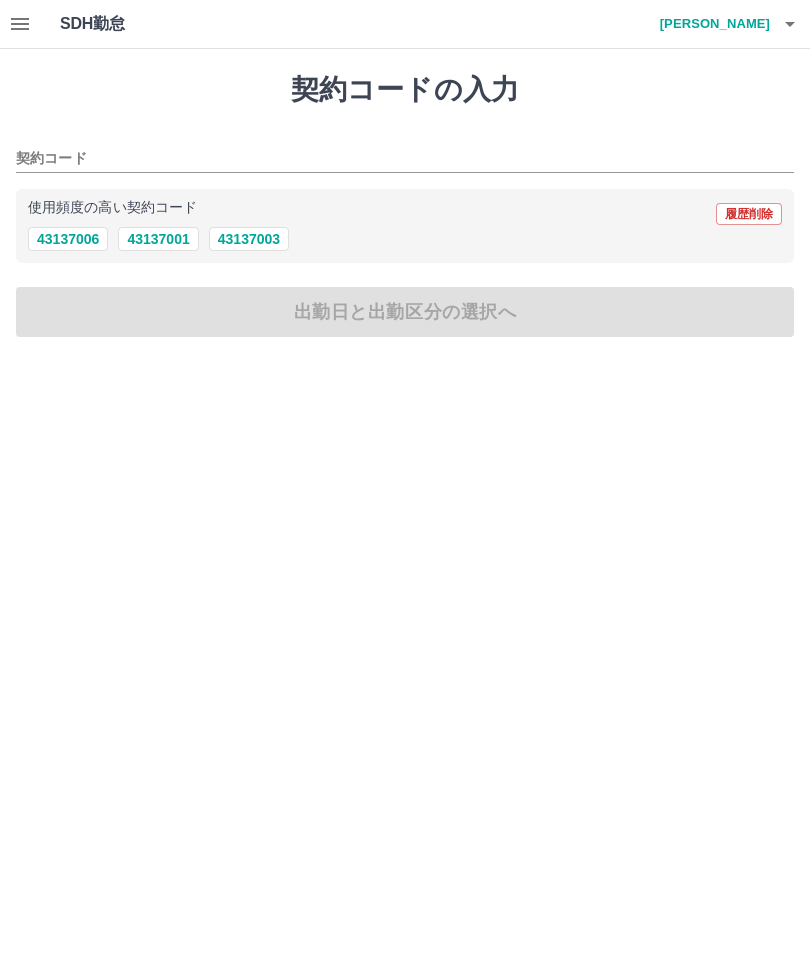 scroll, scrollTop: 0, scrollLeft: 0, axis: both 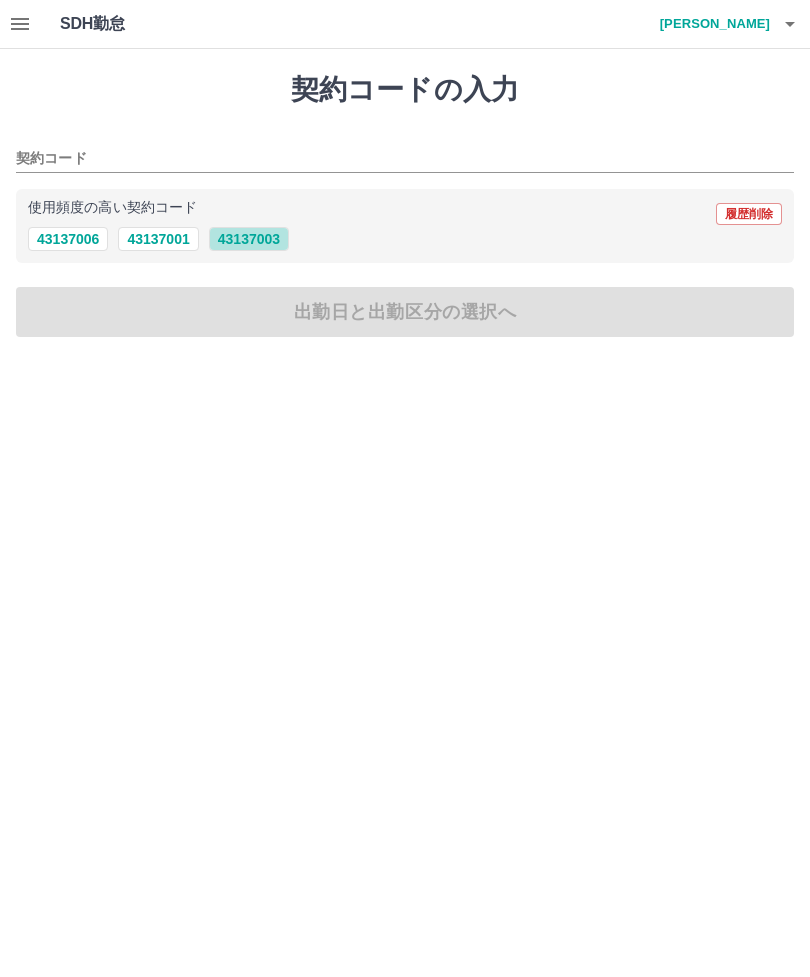 click on "43137003" at bounding box center (249, 239) 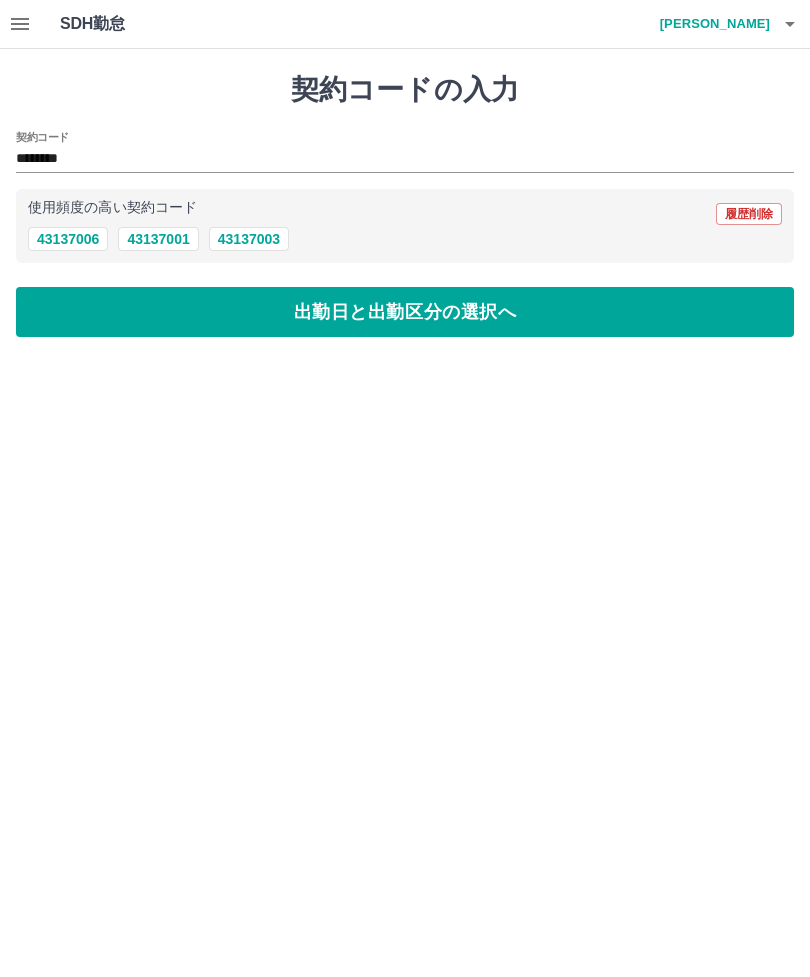 click on "出勤日と出勤区分の選択へ" at bounding box center [405, 312] 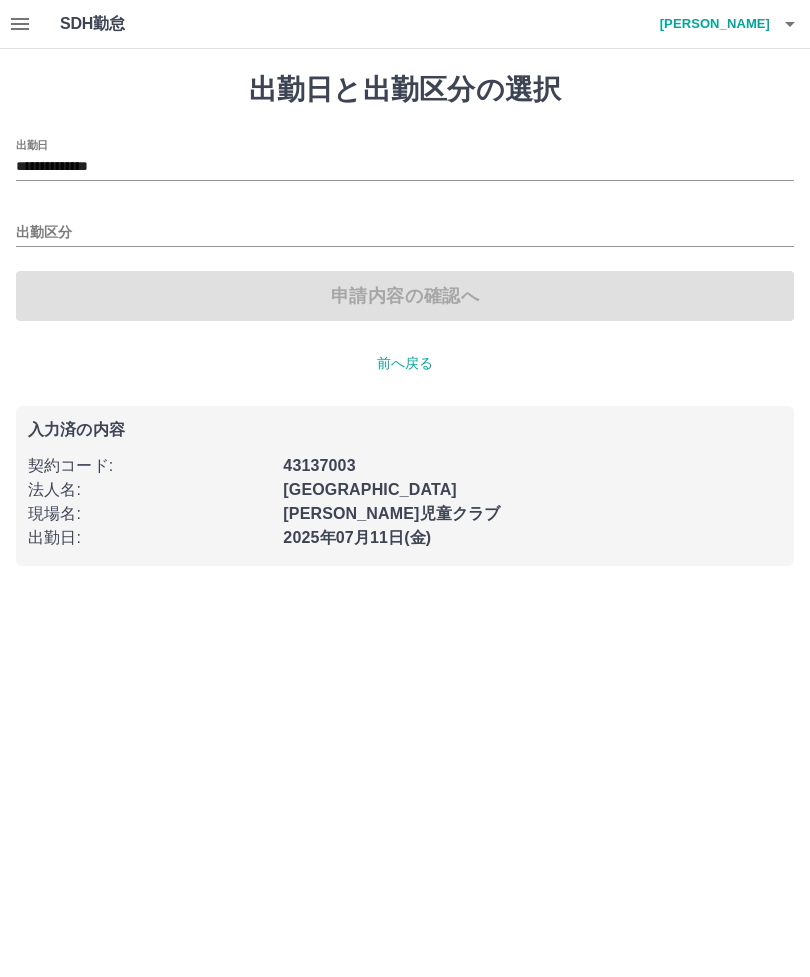 click on "出勤区分" at bounding box center [405, 233] 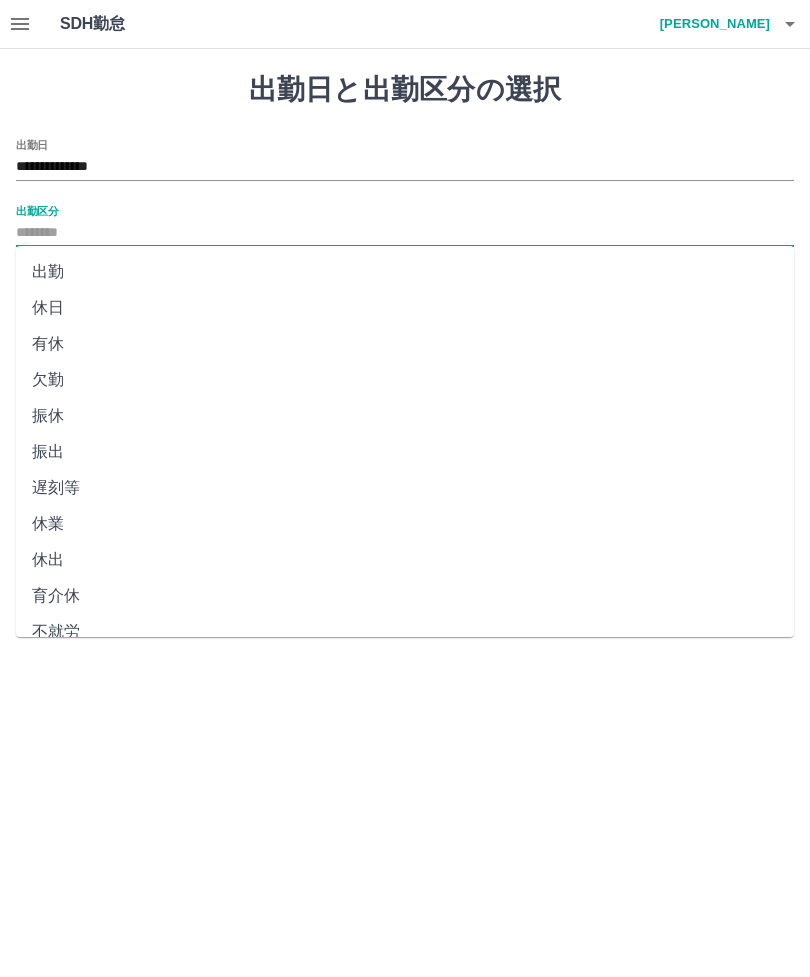 click on "出勤" at bounding box center (405, 272) 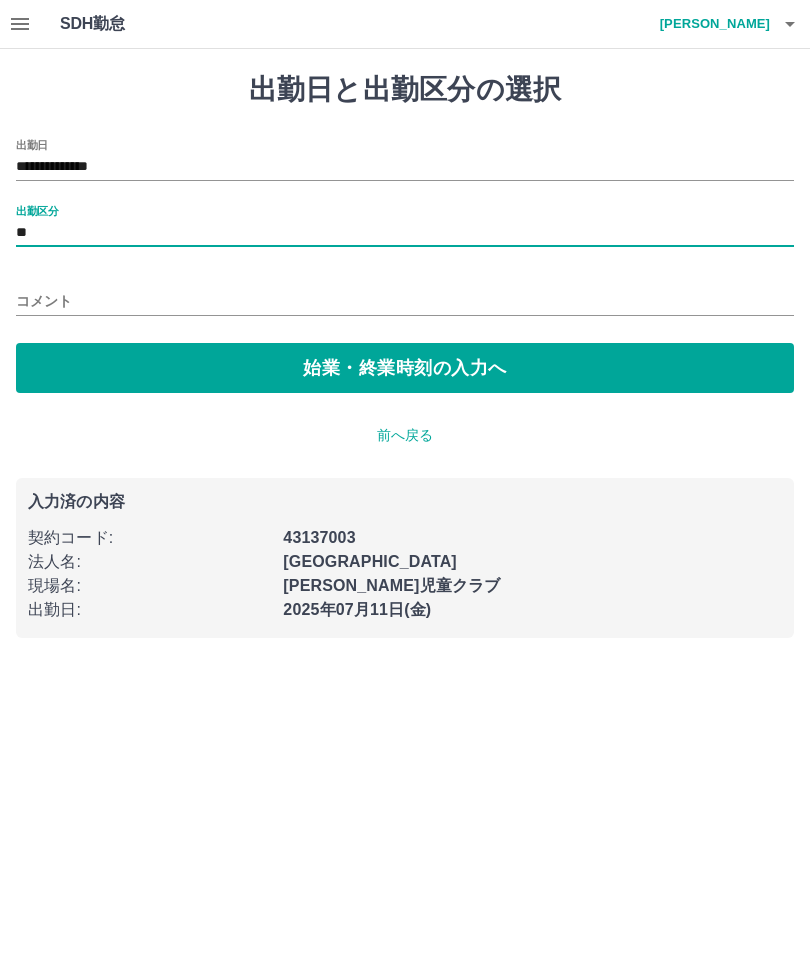 click on "始業・終業時刻の入力へ" at bounding box center [405, 368] 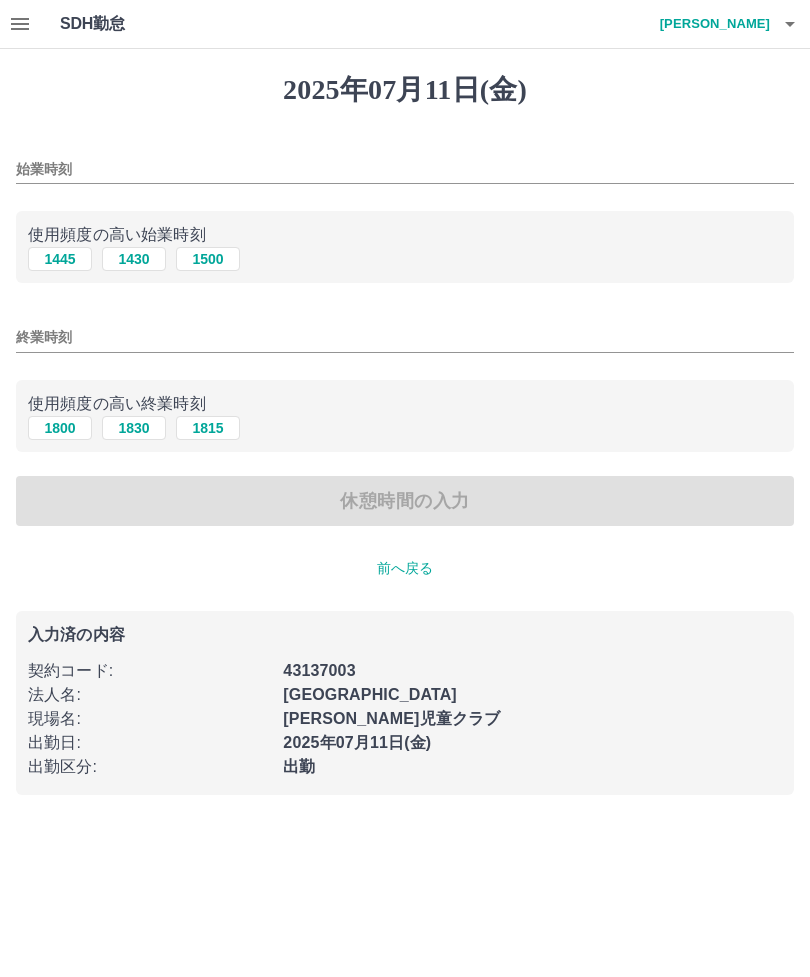 click on "1430" at bounding box center (134, 259) 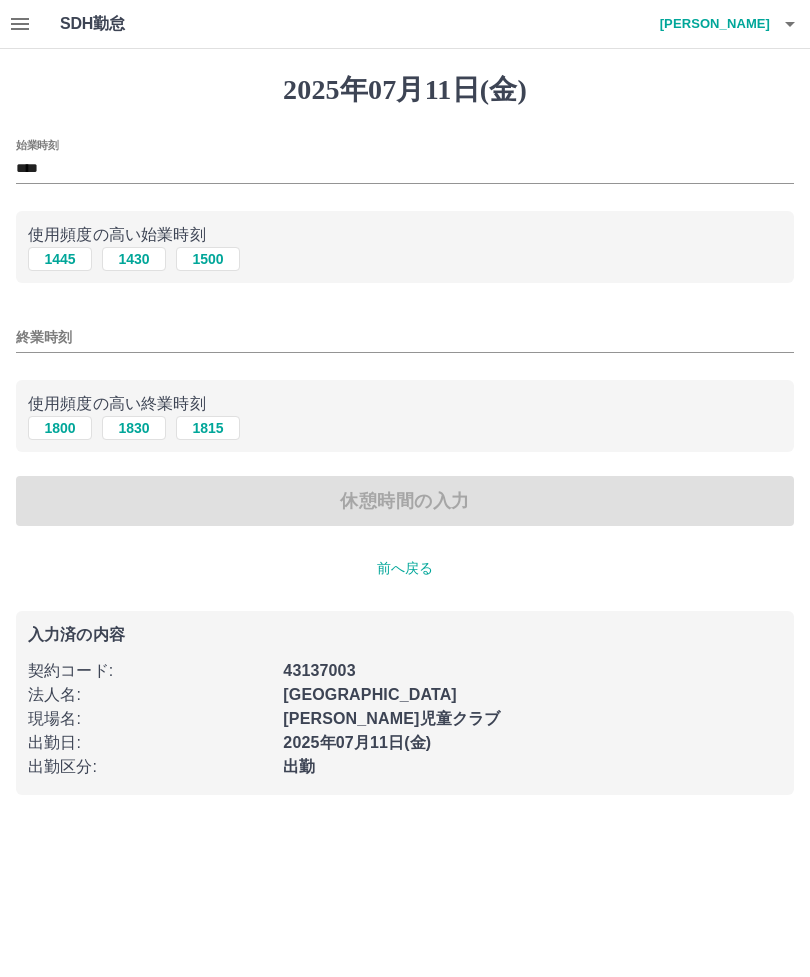 click on "終業時刻" at bounding box center [405, 337] 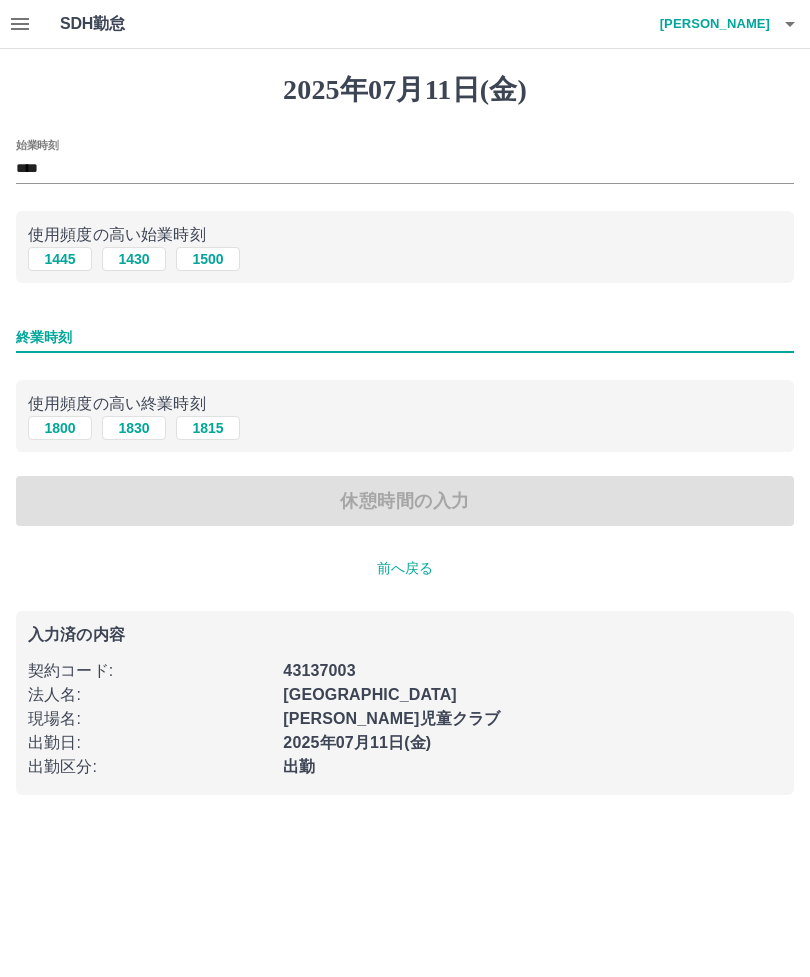 click on "1830" at bounding box center [134, 428] 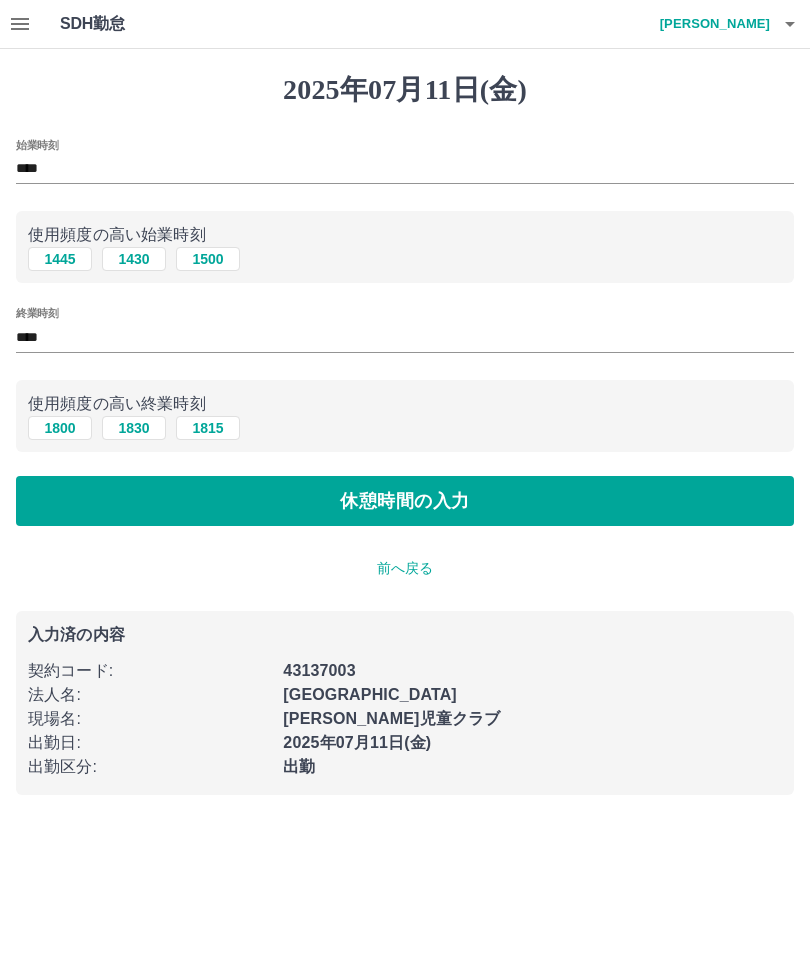 click on "休憩時間の入力" at bounding box center [405, 501] 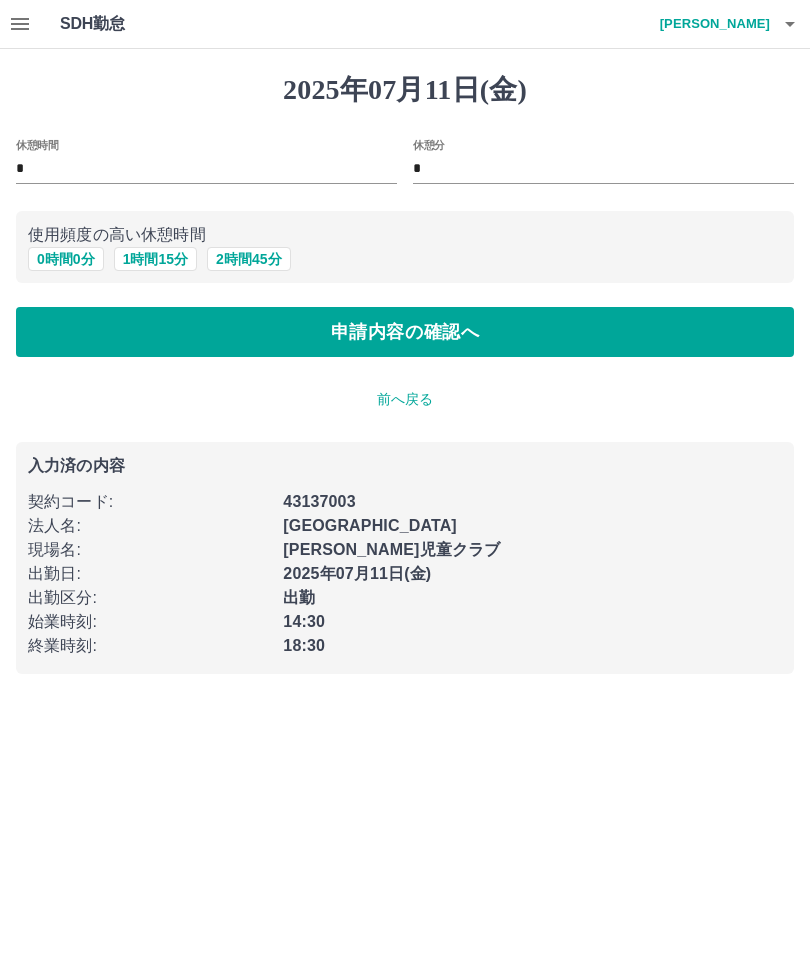 click on "申請内容の確認へ" at bounding box center (405, 332) 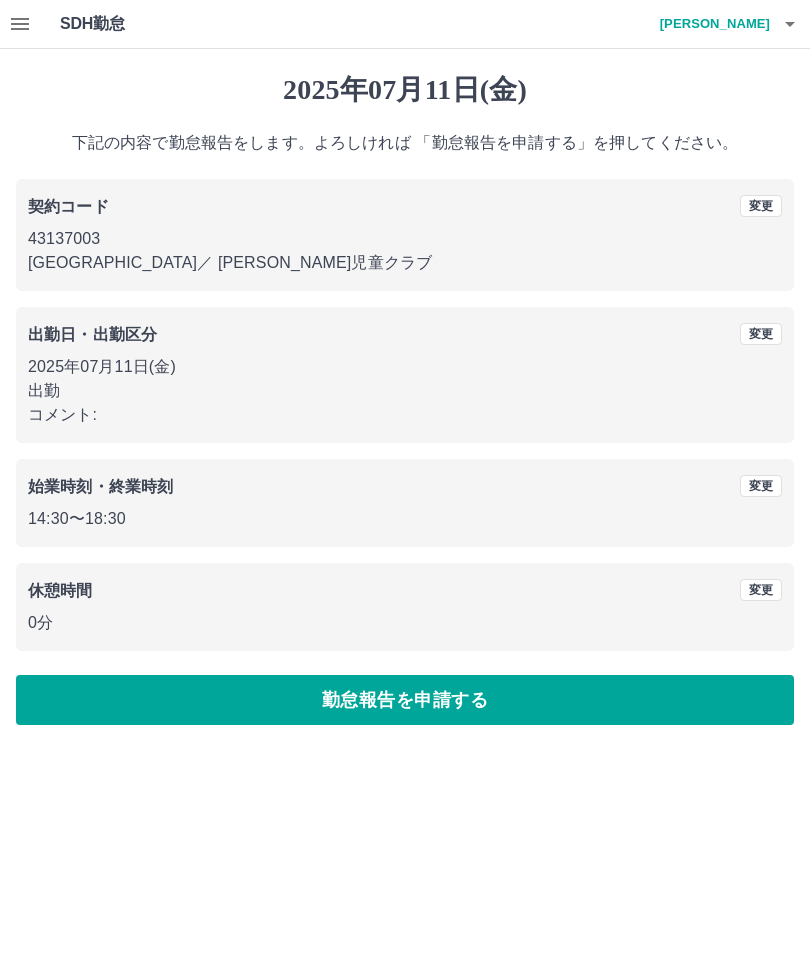 click on "勤怠報告を申請する" at bounding box center [405, 700] 